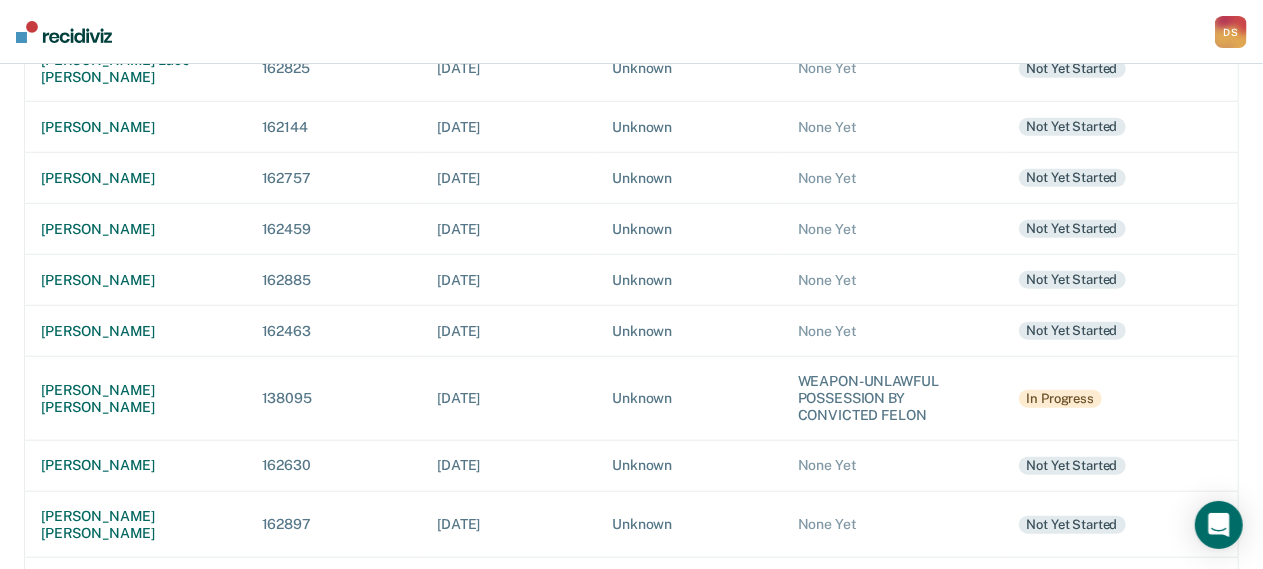 scroll, scrollTop: 700, scrollLeft: 0, axis: vertical 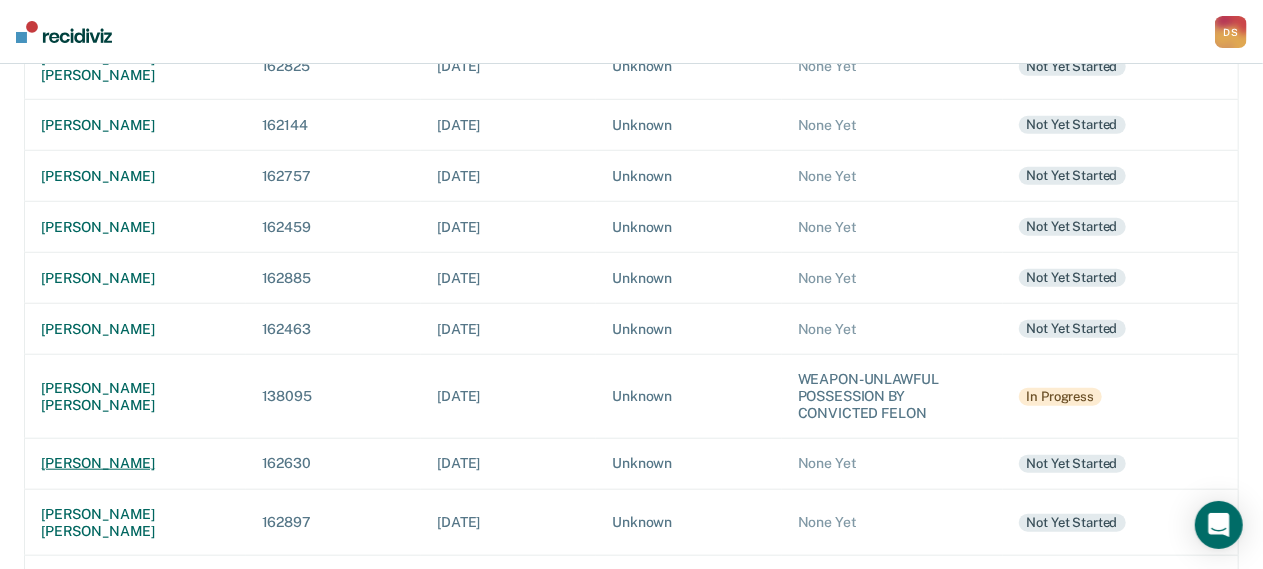 click on "[PERSON_NAME]" at bounding box center [135, 463] 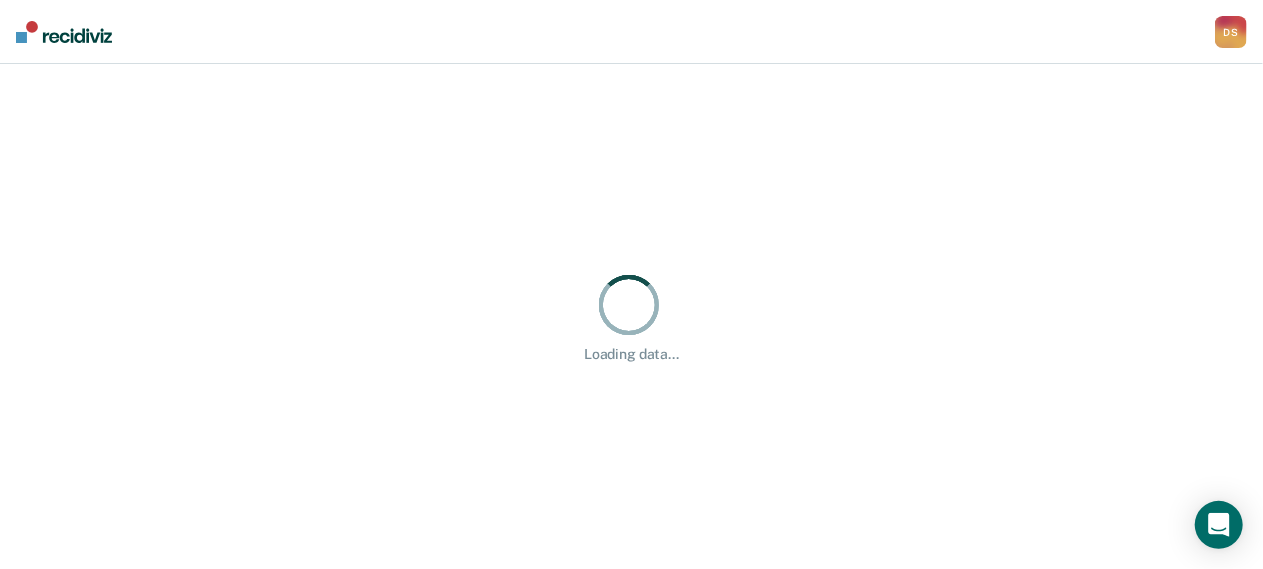 scroll, scrollTop: 0, scrollLeft: 0, axis: both 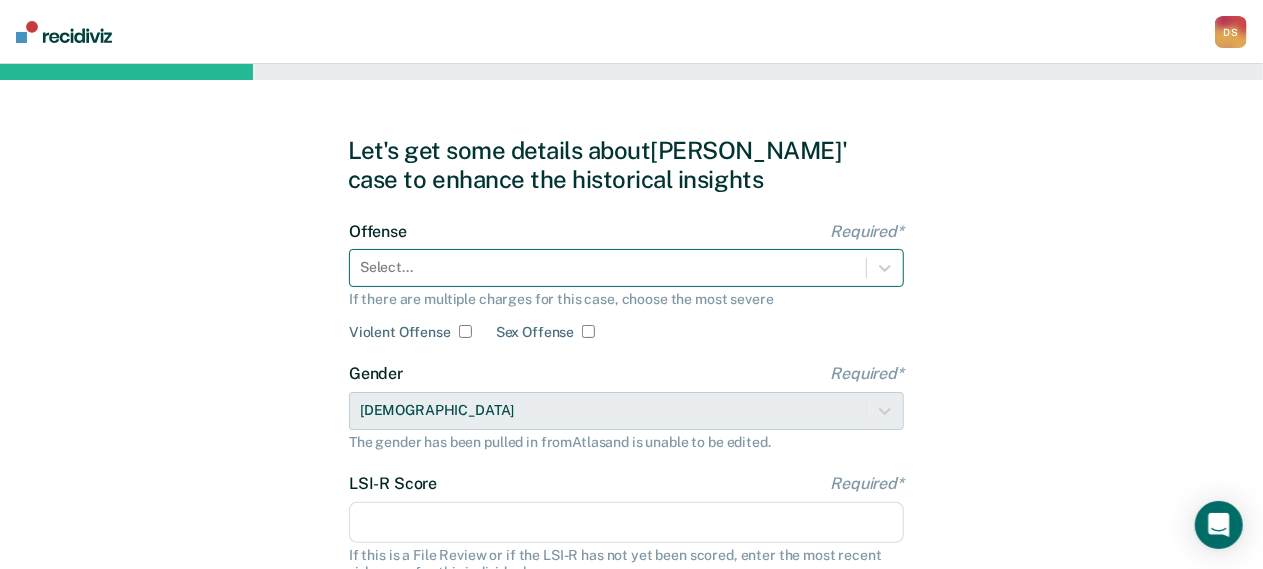 click on "Select..." at bounding box center [626, 268] 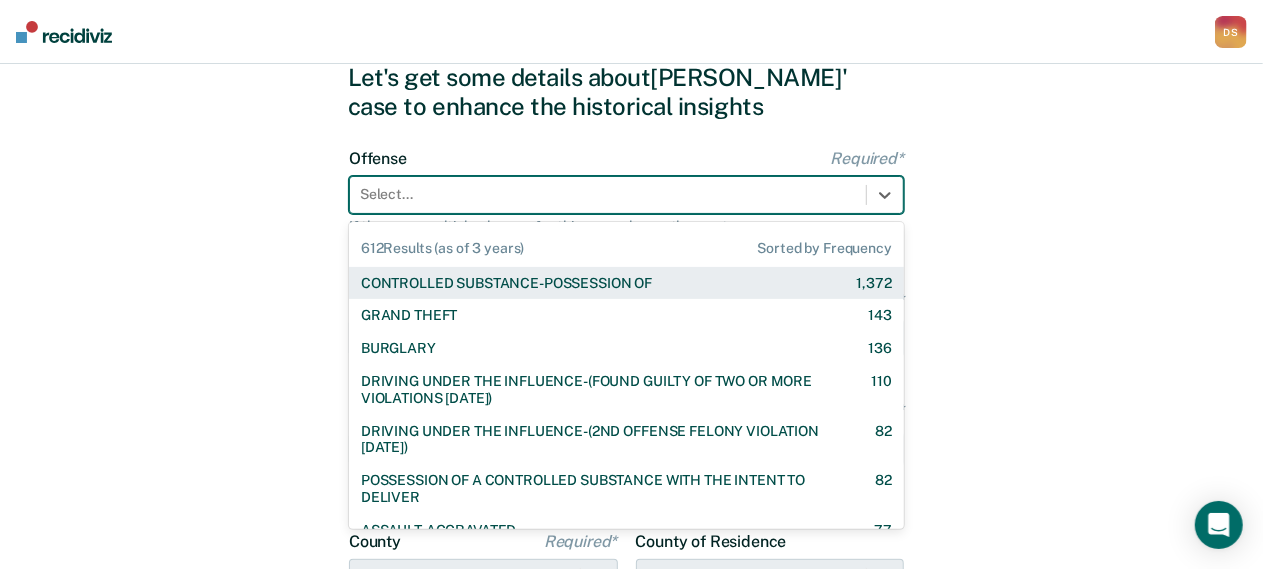 scroll, scrollTop: 74, scrollLeft: 0, axis: vertical 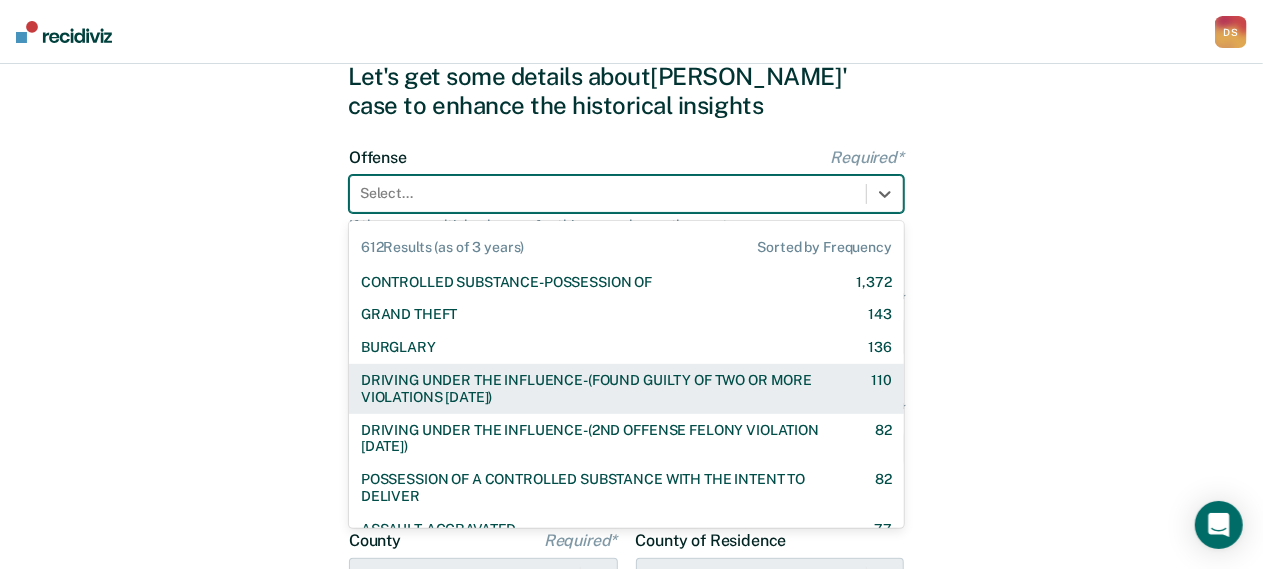 click on "DRIVING UNDER THE INFLUENCE-(FOUND GUILTY OF TWO OR MORE VIOLATIONS [DATE])" at bounding box center [598, 389] 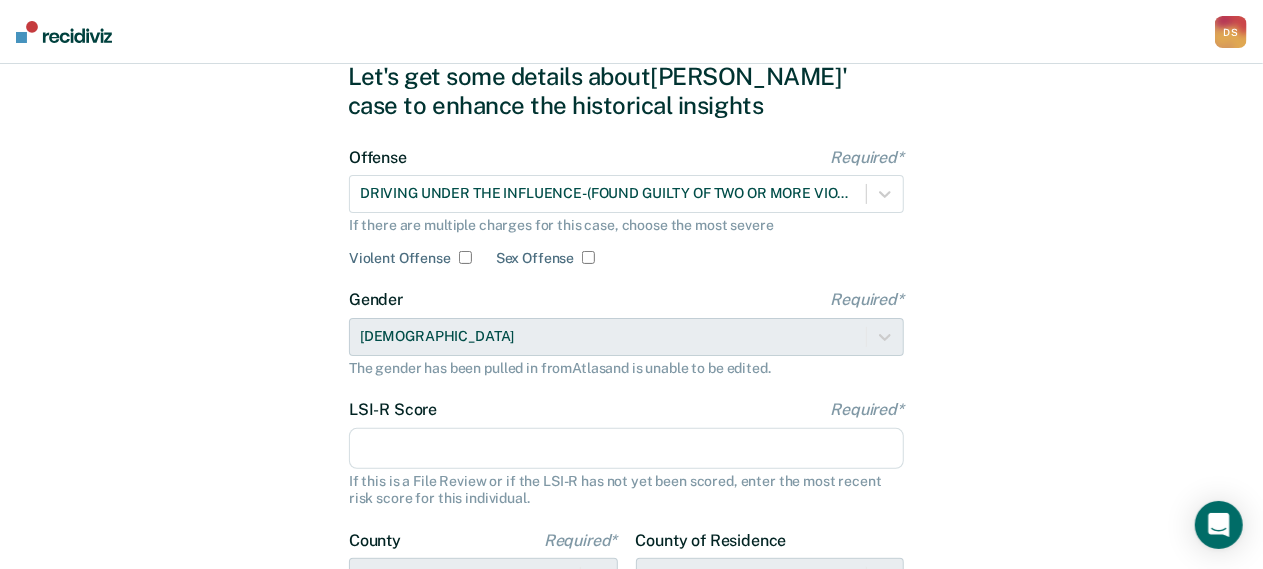 click on "LSI-R Score  Required*" at bounding box center (626, 449) 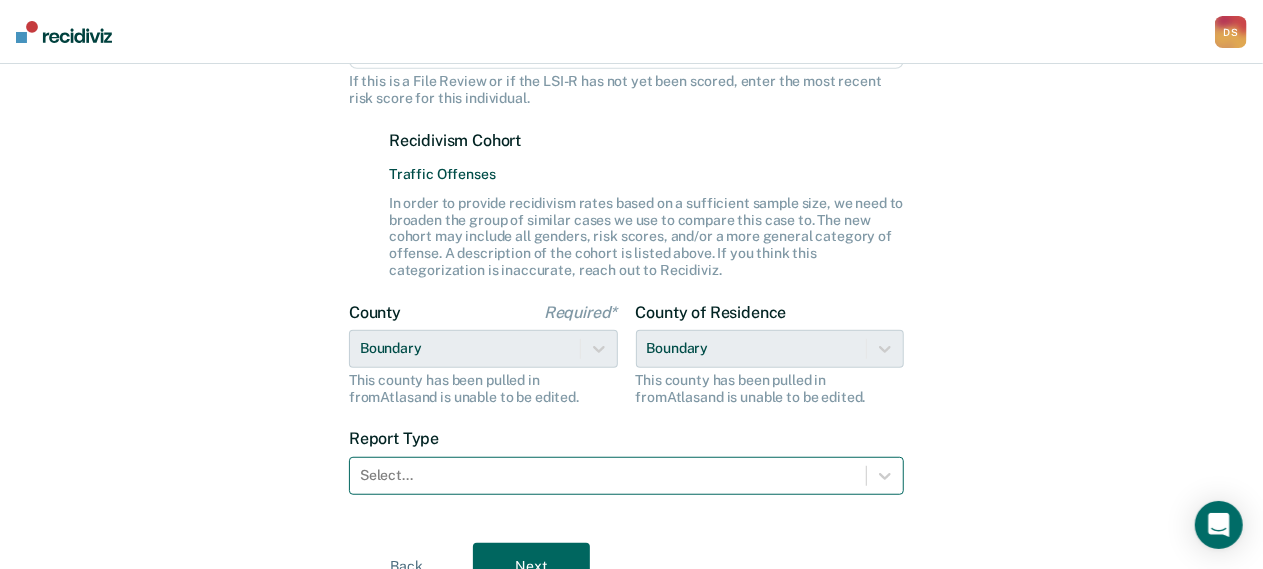 scroll, scrollTop: 566, scrollLeft: 0, axis: vertical 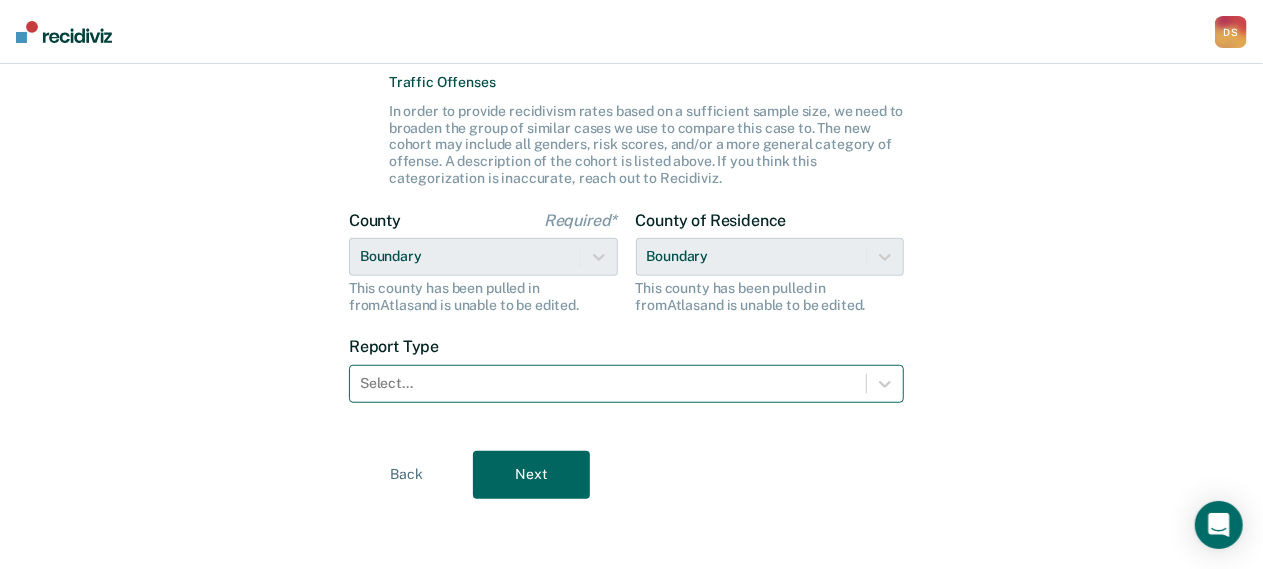 type on "12" 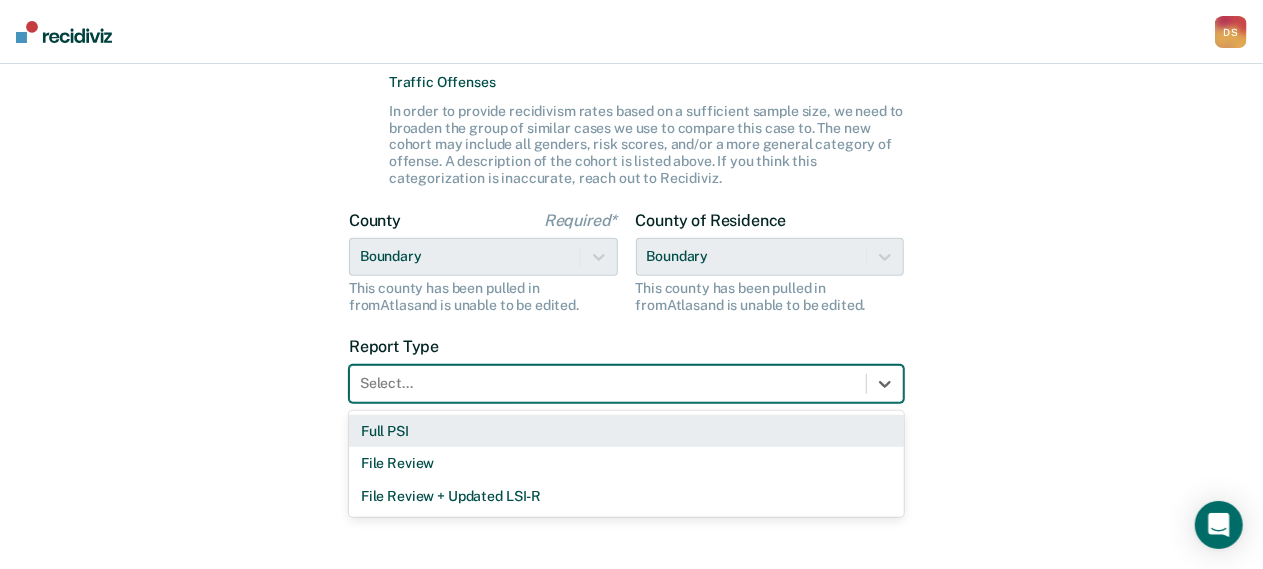 click on "Full PSI" at bounding box center (626, 431) 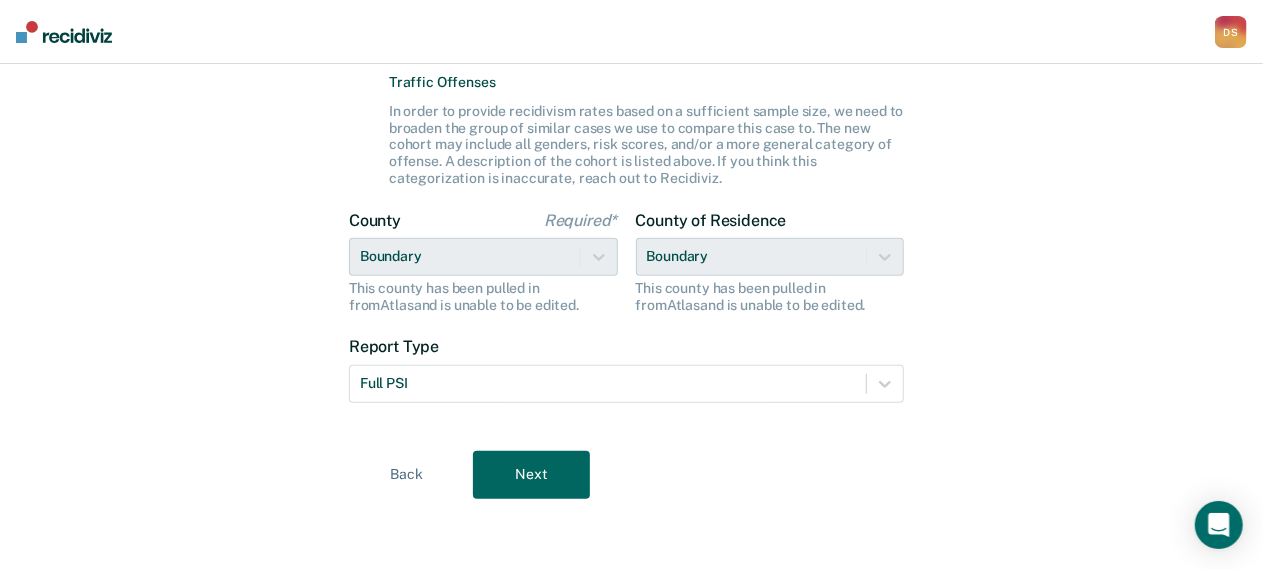 click on "Next" at bounding box center [531, 475] 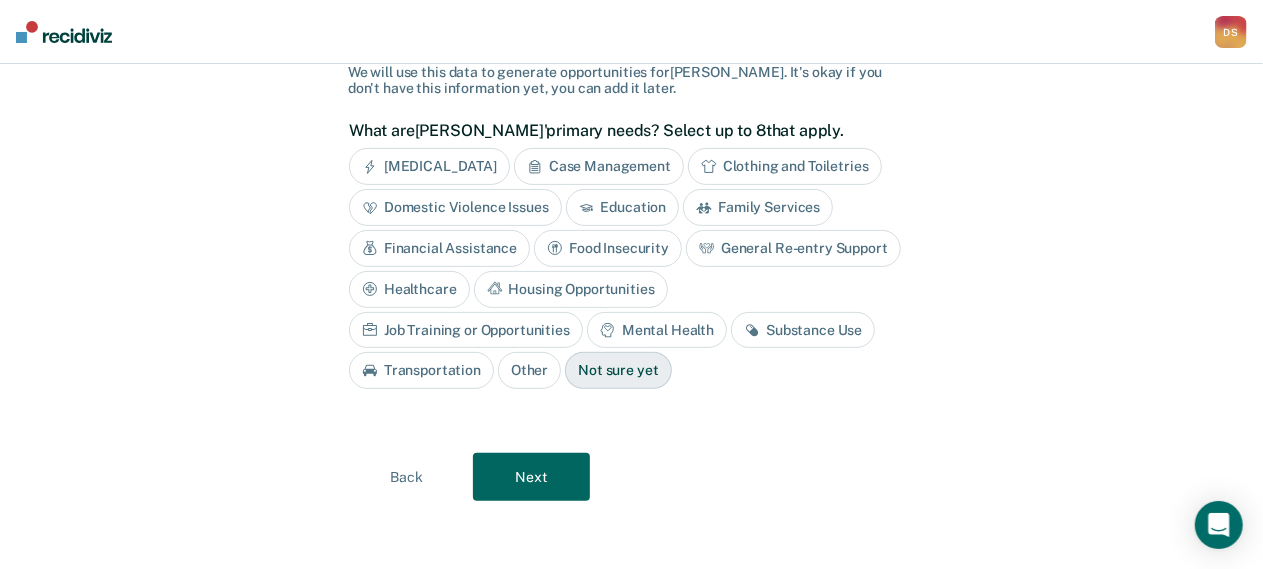 click on "Substance Use" at bounding box center (803, 330) 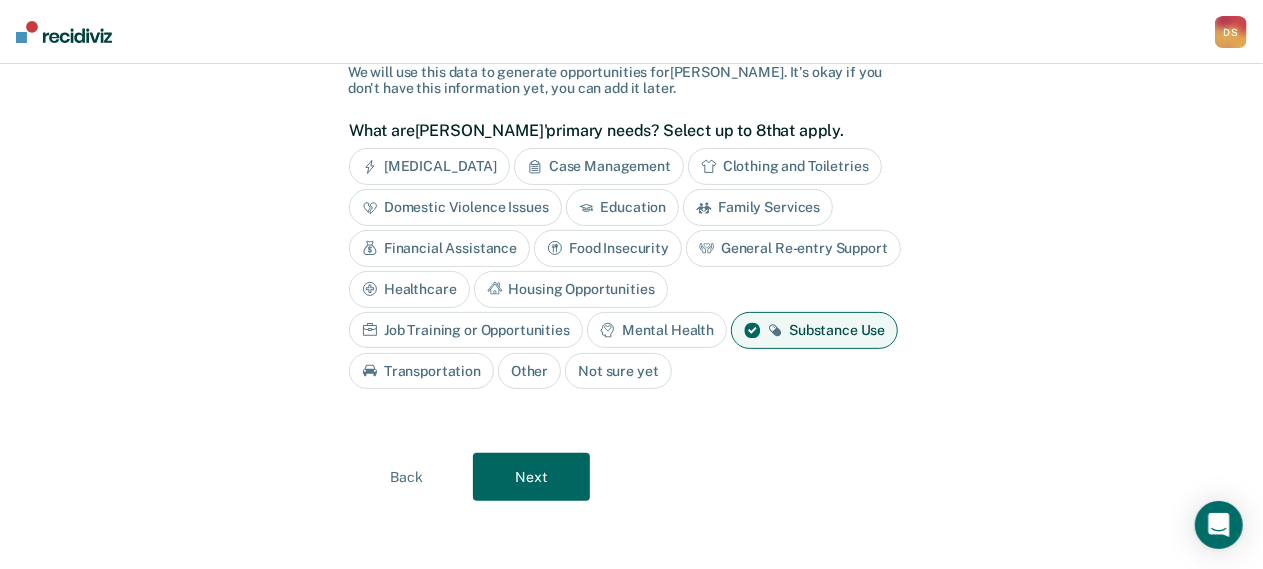 click on "Next" at bounding box center (531, 477) 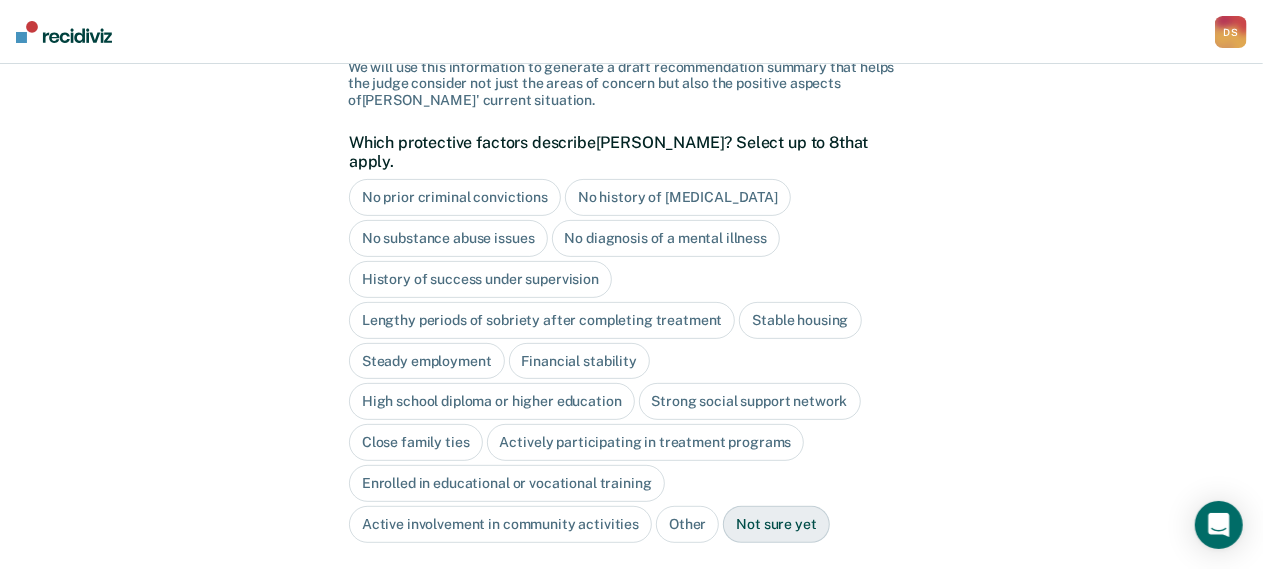 scroll, scrollTop: 178, scrollLeft: 0, axis: vertical 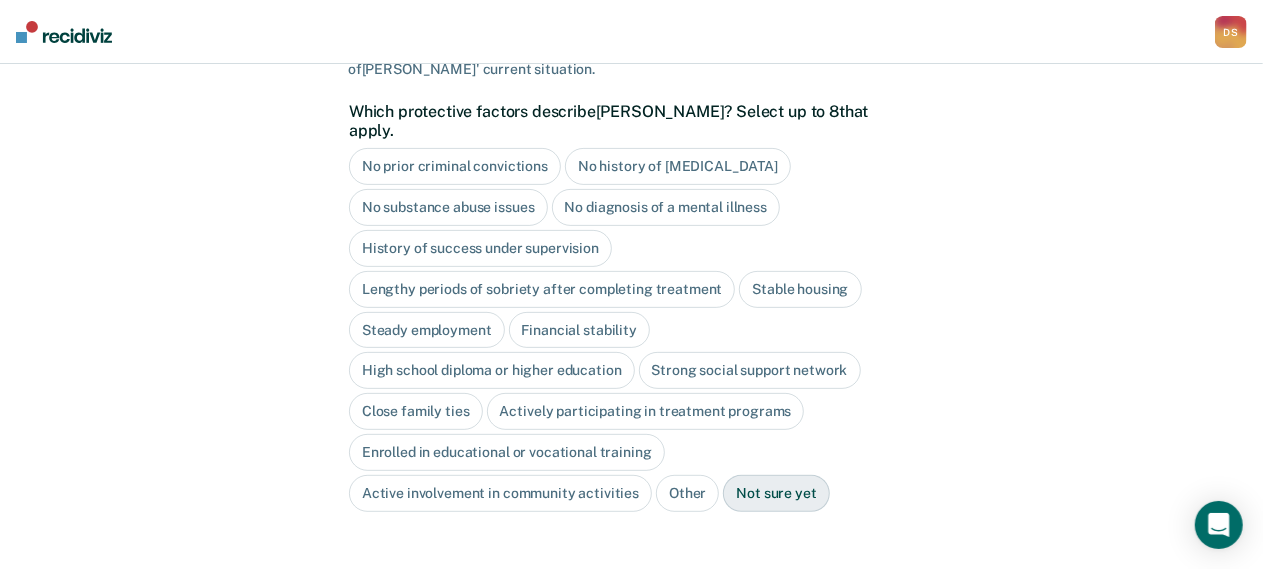 click on "No history of [MEDICAL_DATA]" at bounding box center [678, 166] 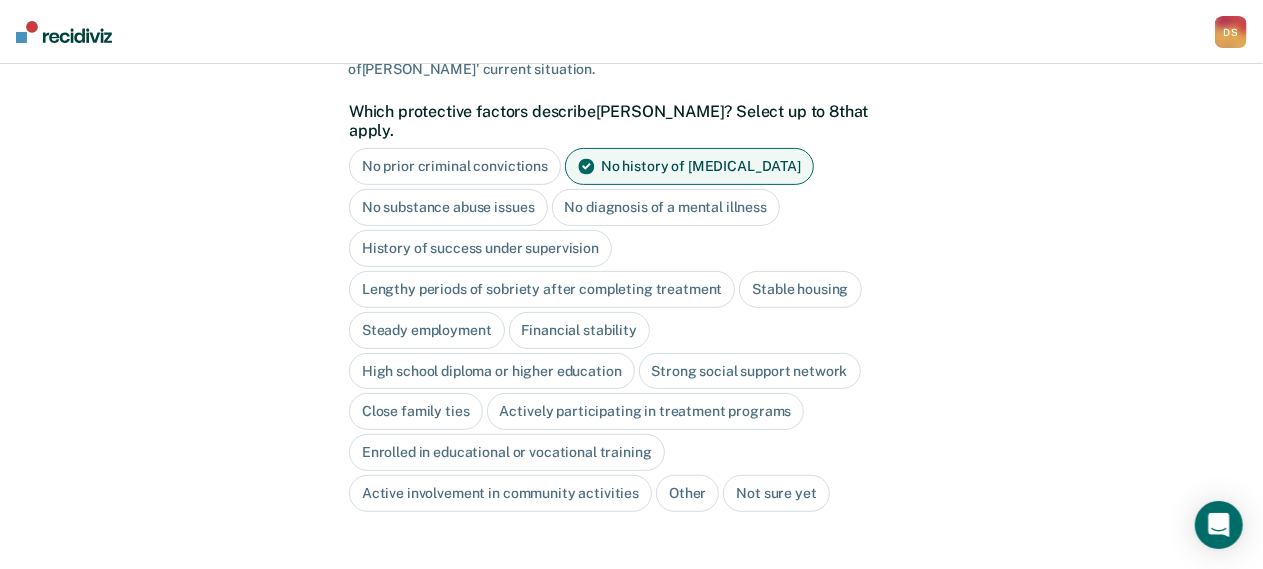 click on "No diagnosis of a mental illness" at bounding box center (666, 207) 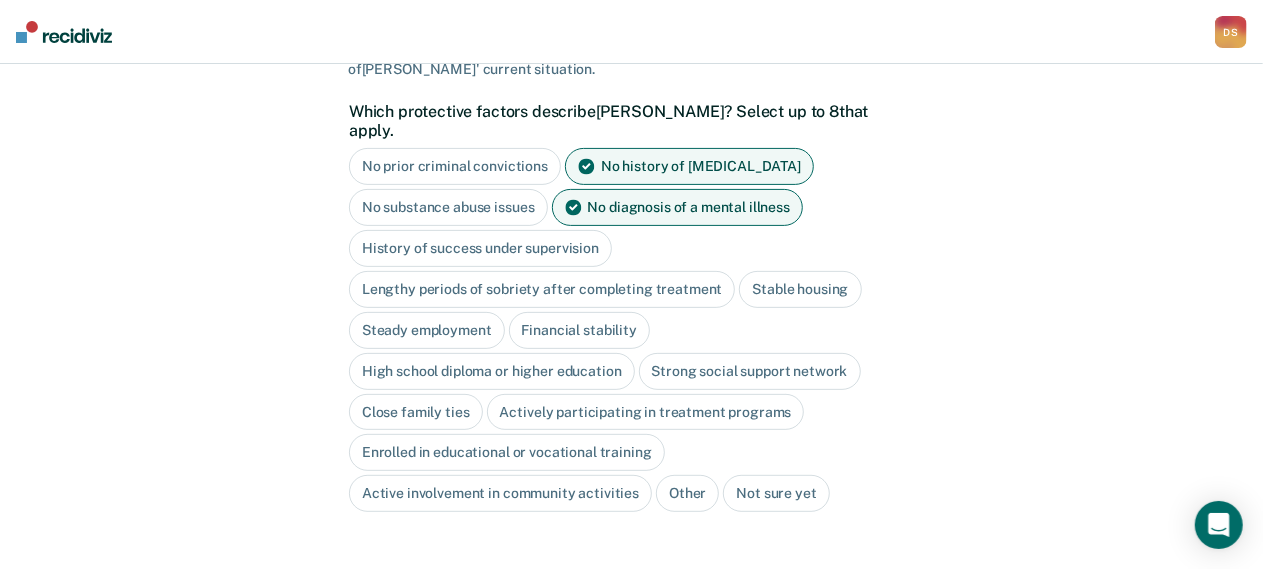 click on "Stable housing" at bounding box center (800, 289) 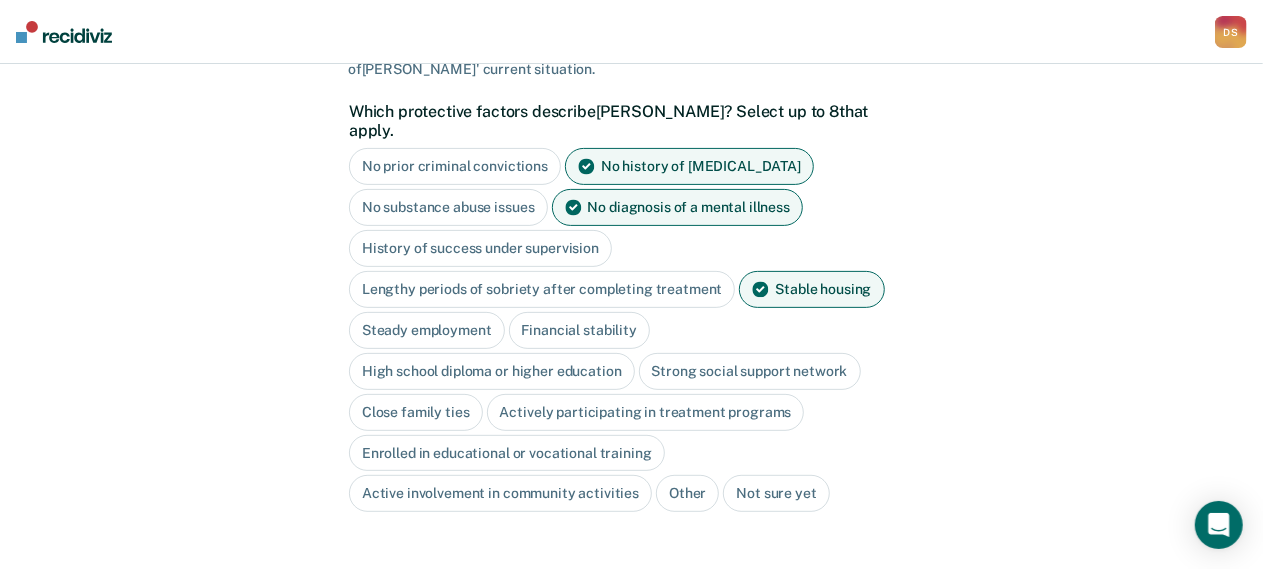 click on "Steady employment" at bounding box center (427, 330) 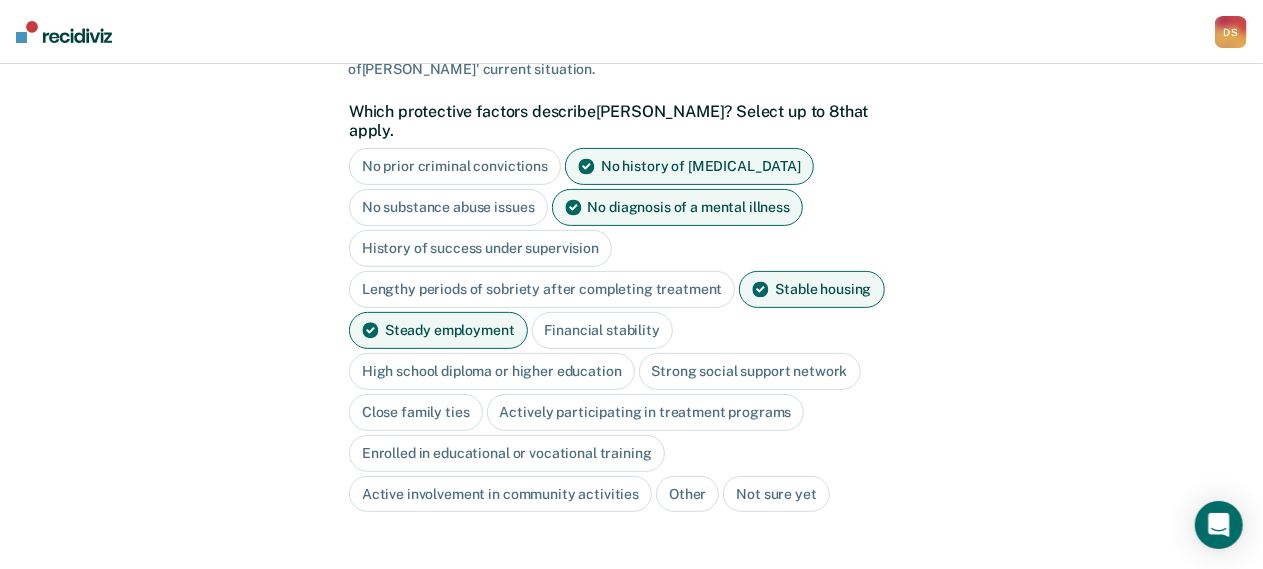 click on "Financial stability" at bounding box center [602, 330] 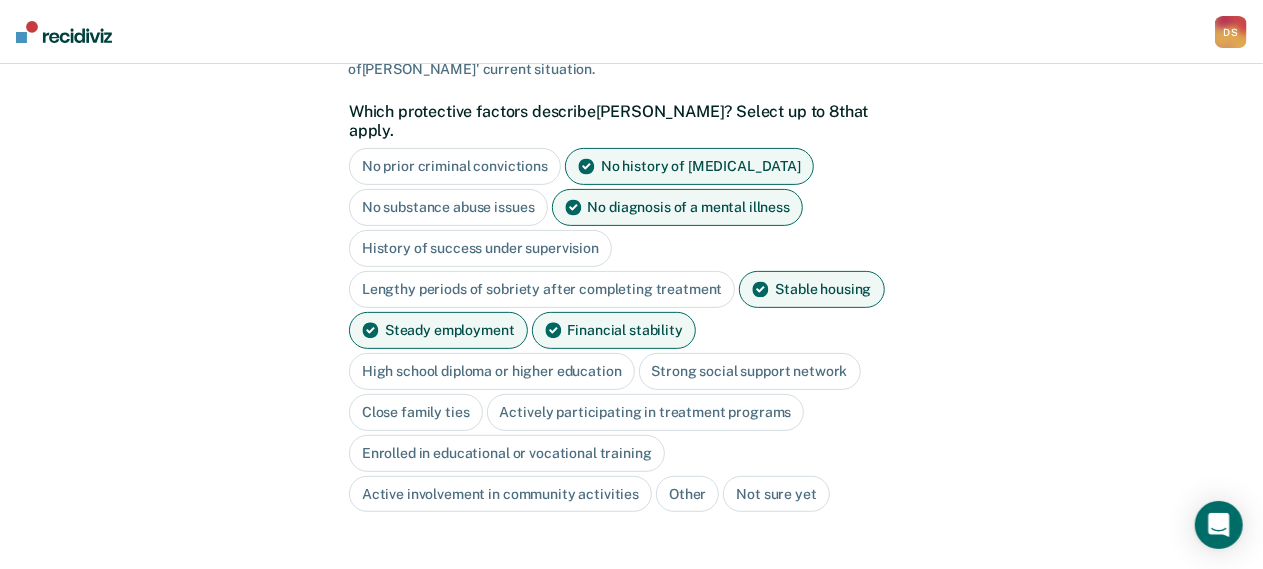 click on "High school diploma or higher education" at bounding box center [492, 371] 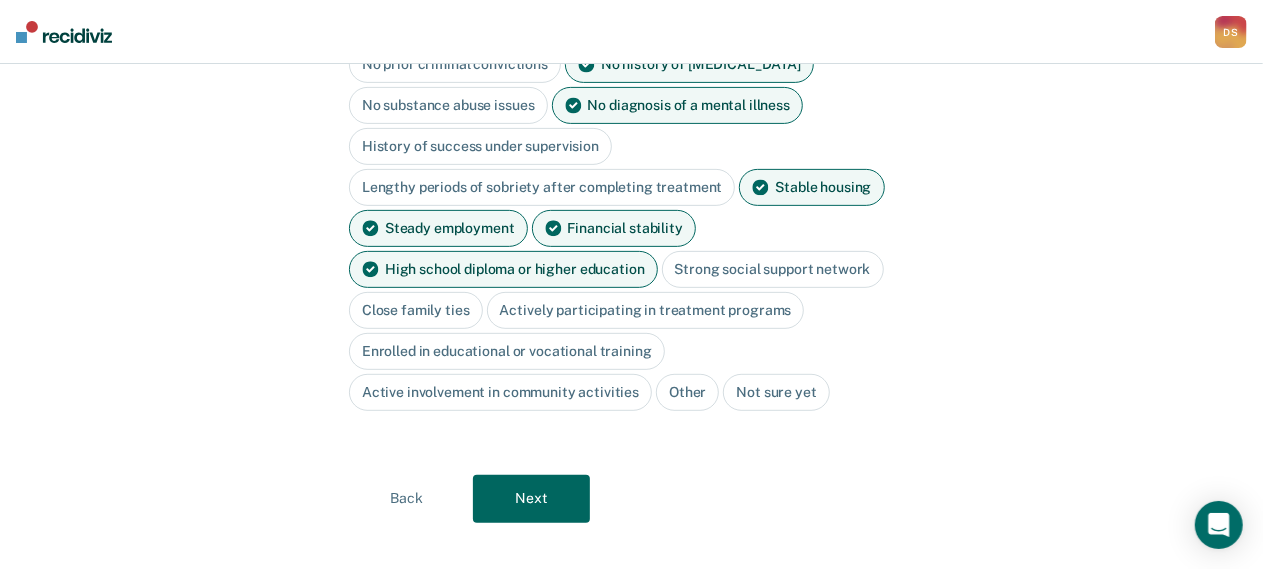 click on "Next" at bounding box center [531, 499] 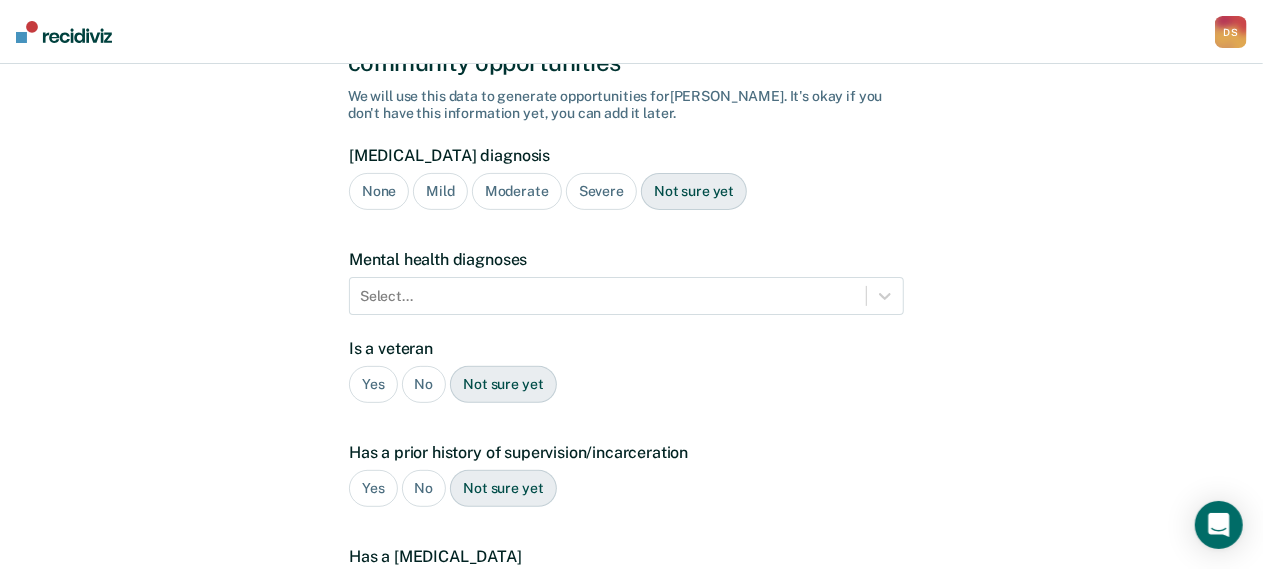 scroll, scrollTop: 46, scrollLeft: 0, axis: vertical 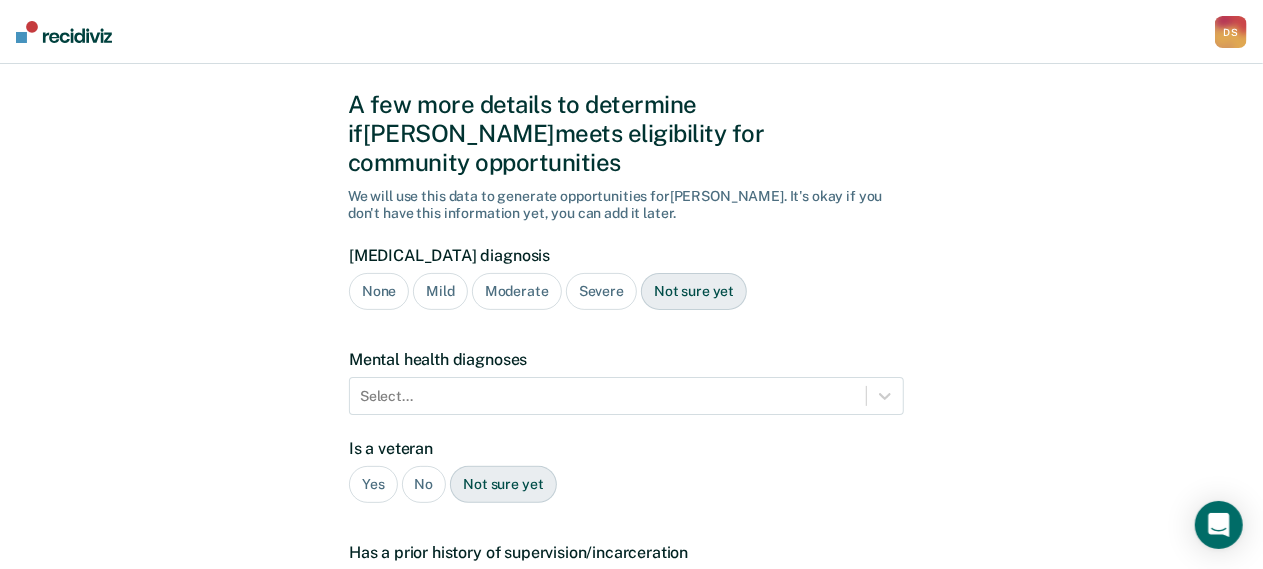 click on "Mild" at bounding box center [440, 291] 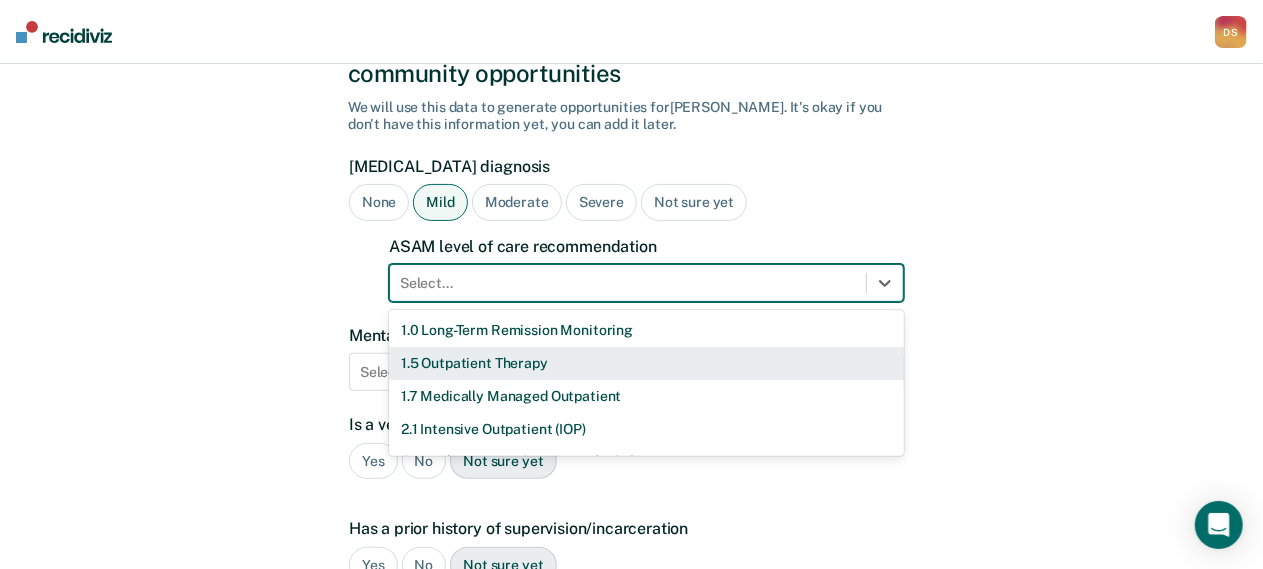click on "11 results available. Use Up and Down to choose options, press Enter to select the currently focused option, press Escape to exit the menu, press Tab to select the option and exit the menu. Select... 1.0 Long-Term Remission Monitoring 1.5 Outpatient Therapy 1.7 Medically Managed Outpatient 2.1 Intensive Outpatient (IOP) 2.5 High-Intensity Outpatient (HIOP) 2.7 Medically Managed Intensive Outpatient 3.1 Clinically Managed Low-Intensity Residential 3.5 Clinically Managed High-Intensity Residential 3.7 Medically Managed Residential 4.0 Medically Managed Inpatient None" at bounding box center (646, 283) 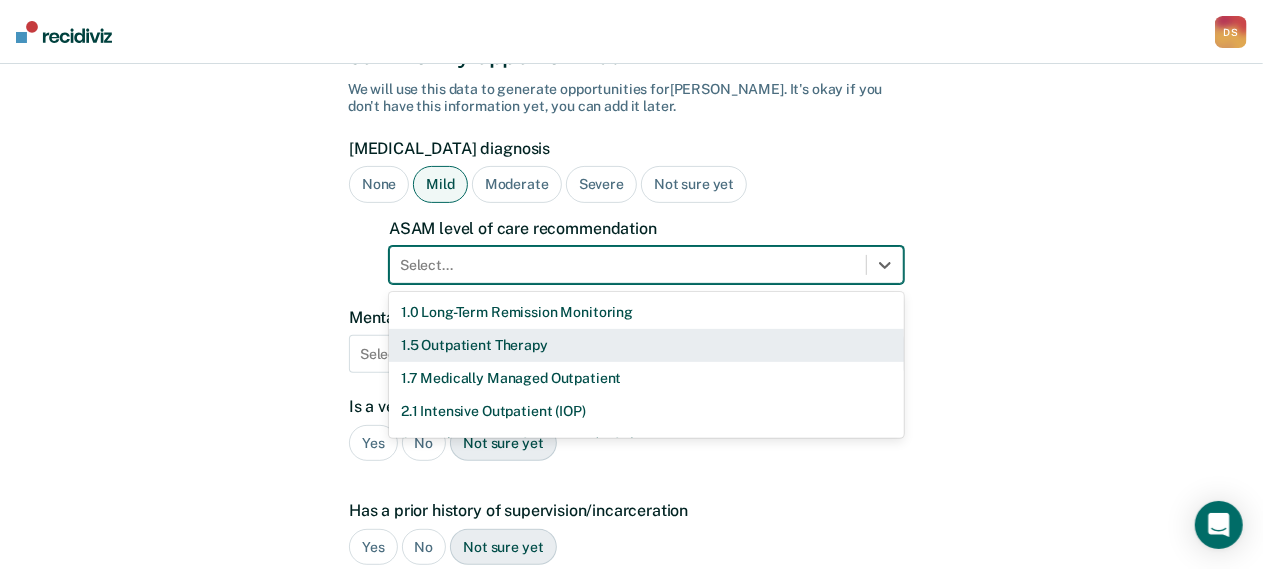 scroll, scrollTop: 154, scrollLeft: 0, axis: vertical 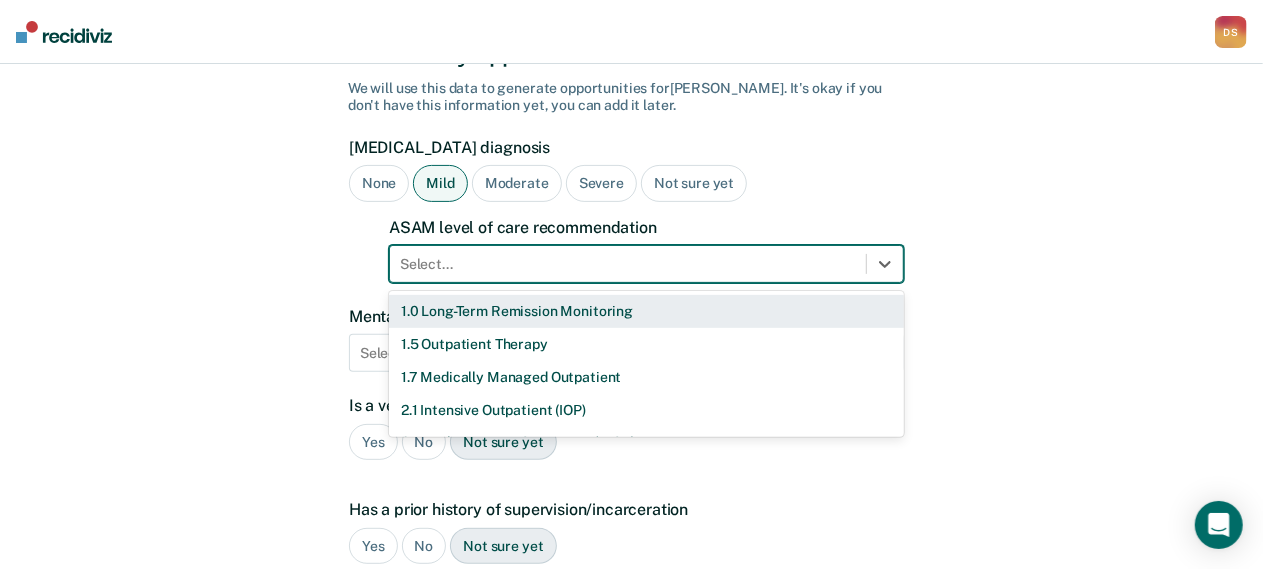 click on "1.0 Long-Term Remission Monitoring" at bounding box center (646, 311) 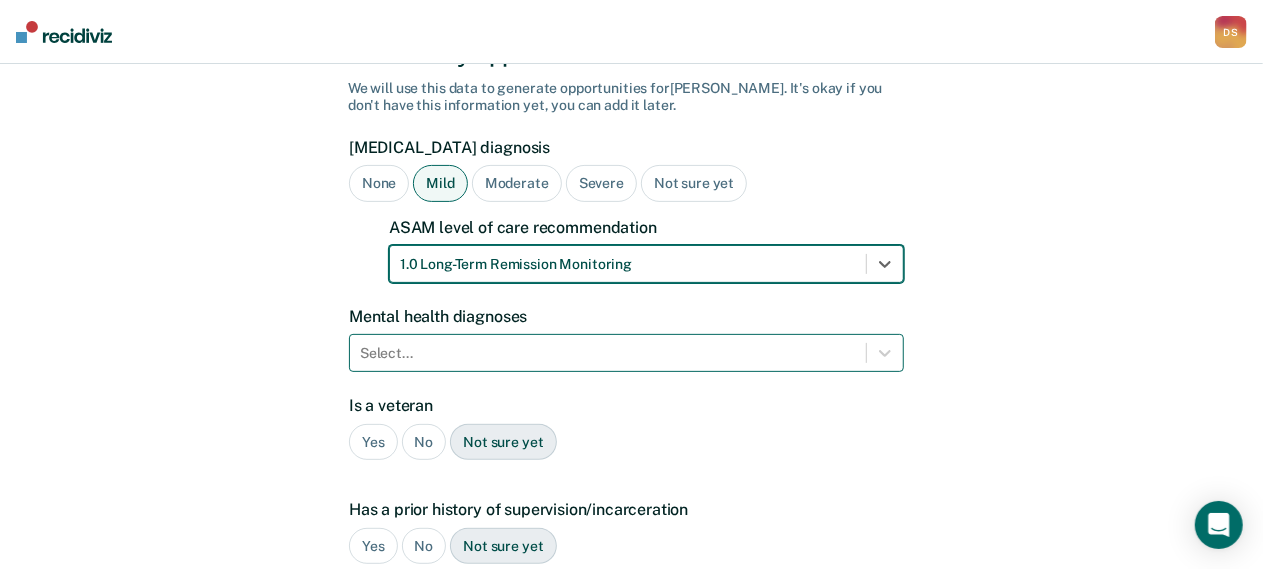 scroll, scrollTop: 243, scrollLeft: 0, axis: vertical 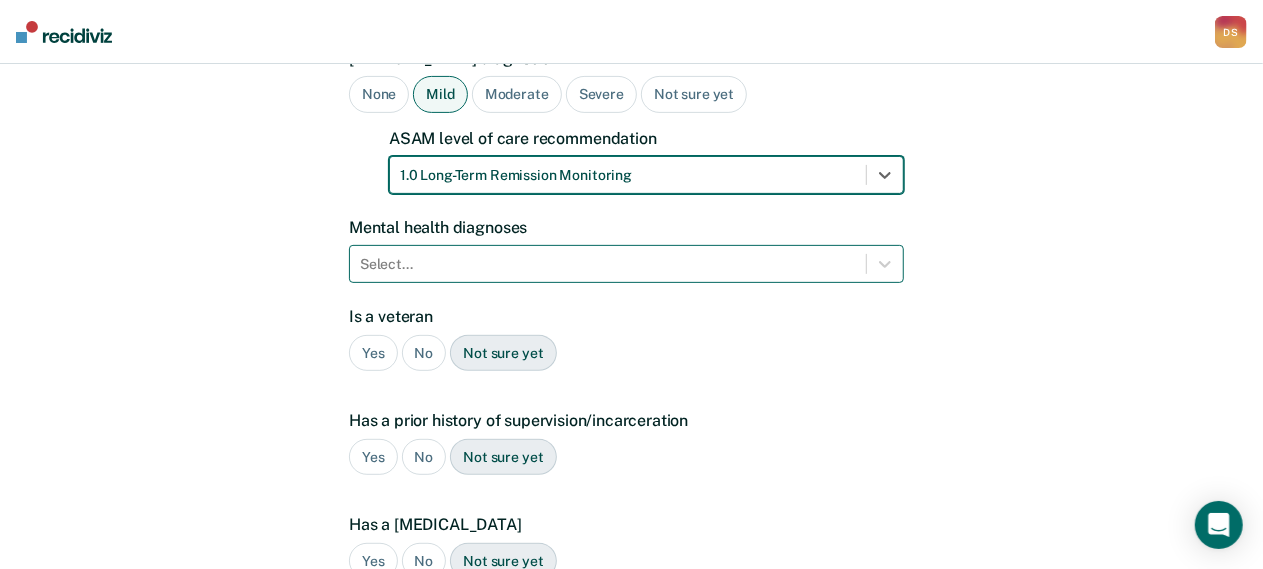 click on "Select..." at bounding box center (626, 264) 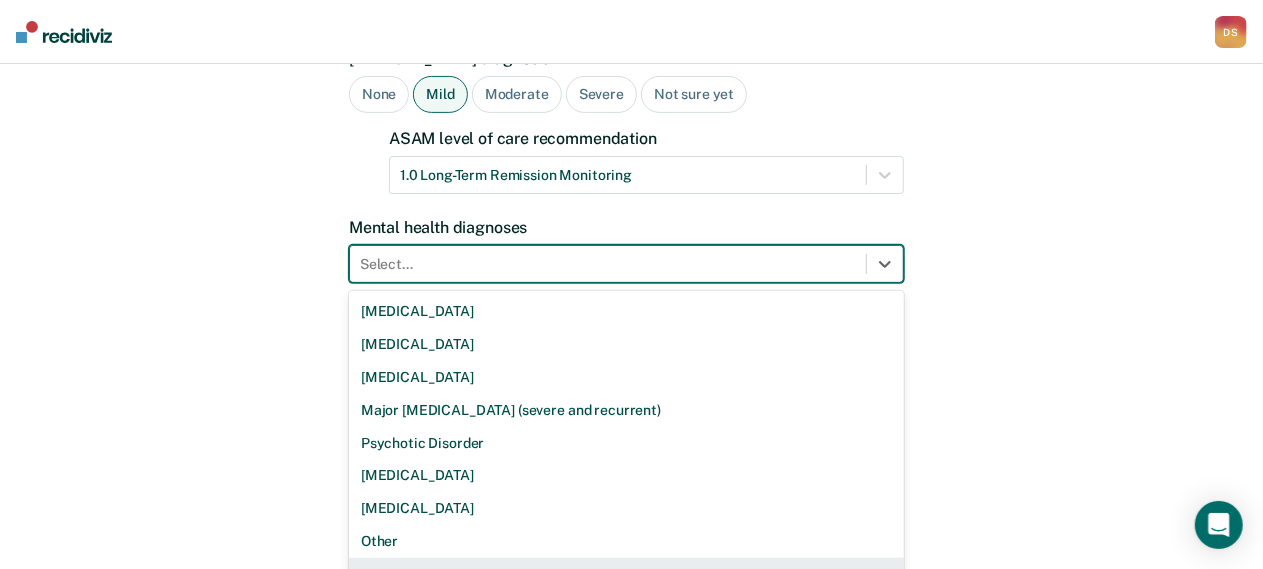 click on "None" at bounding box center (626, 574) 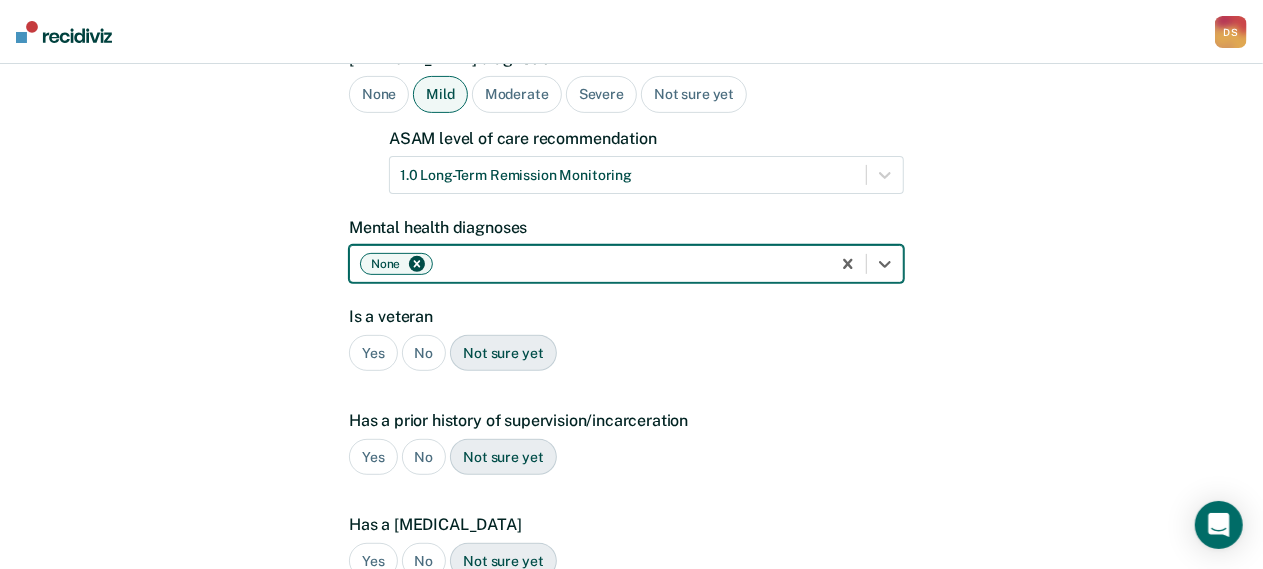 click on "Yes" at bounding box center [373, 353] 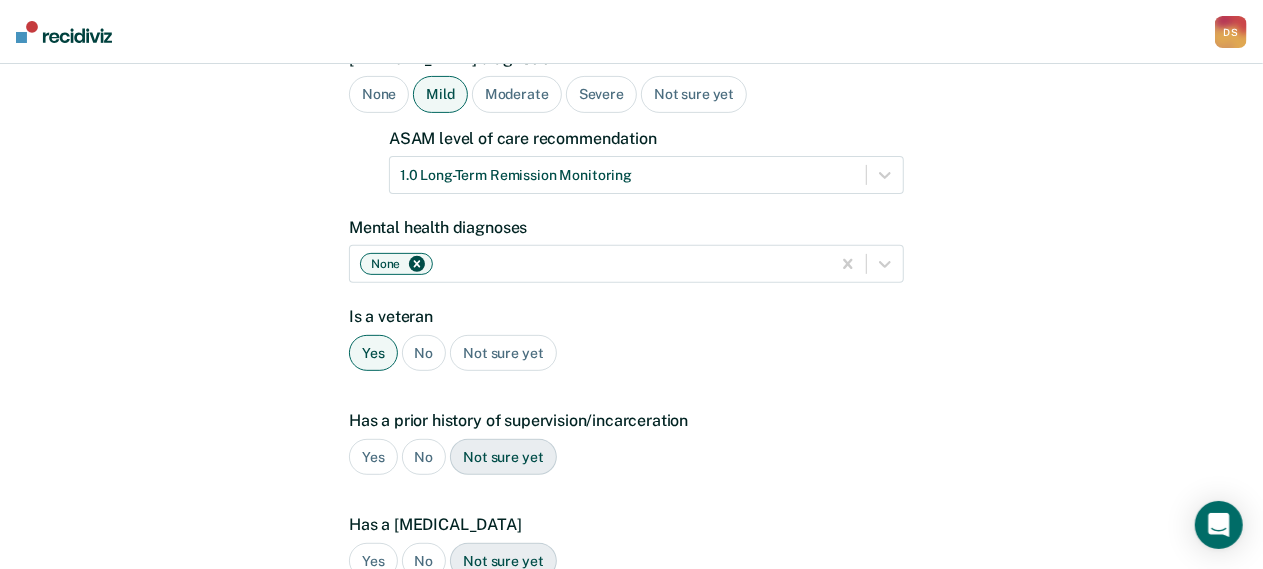 click on "Yes" at bounding box center [373, 457] 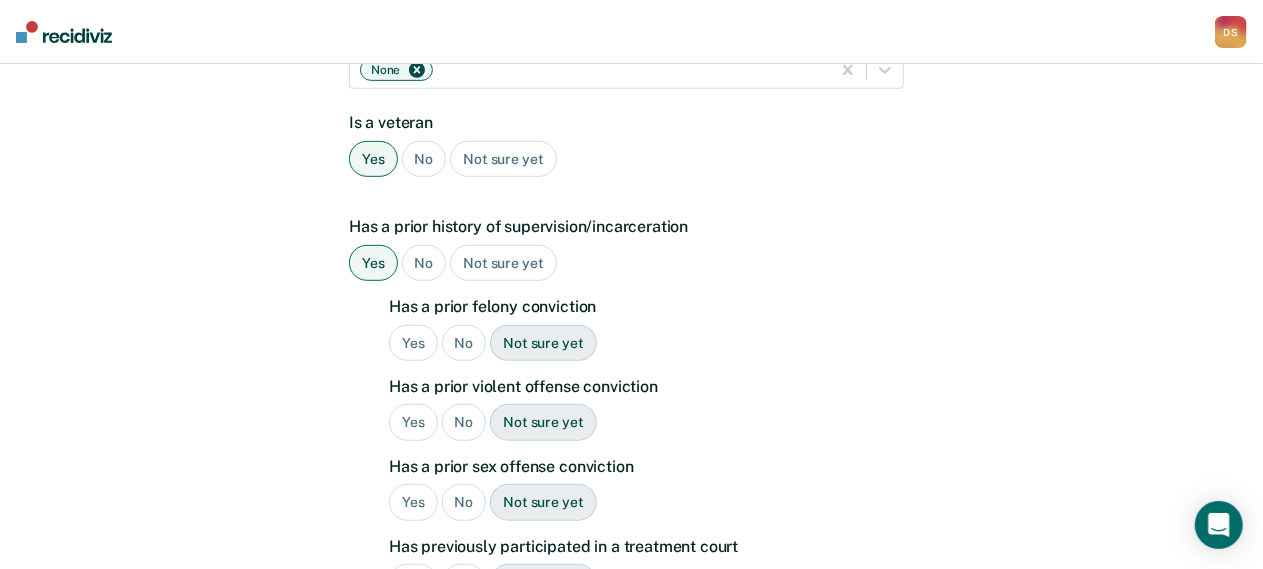 scroll, scrollTop: 443, scrollLeft: 0, axis: vertical 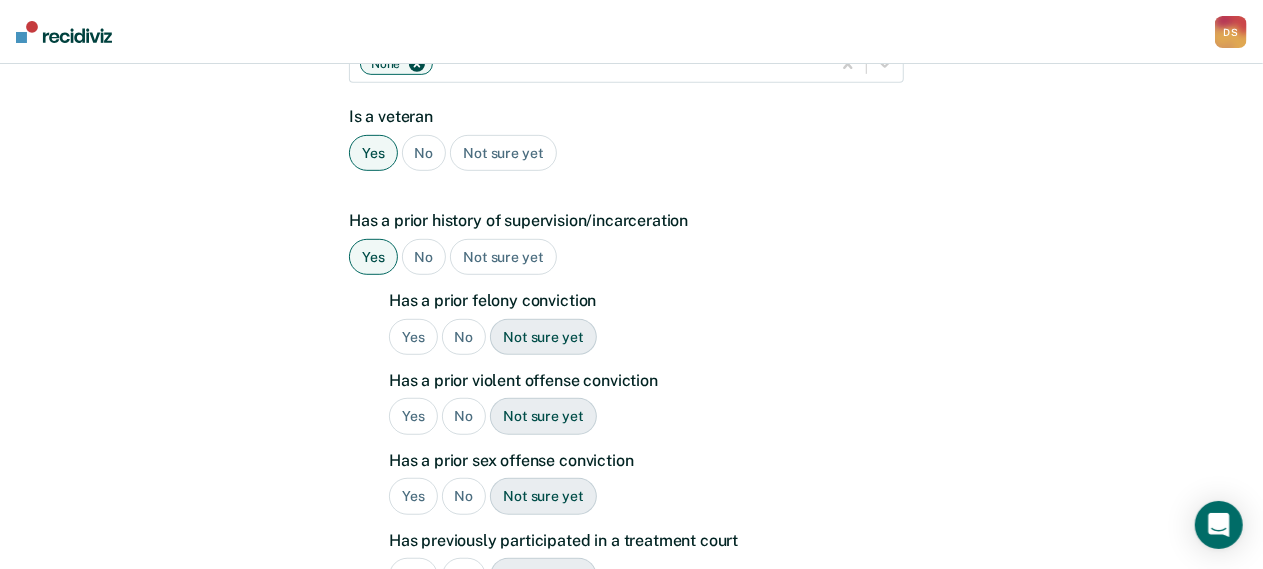 click on "No" at bounding box center (464, 337) 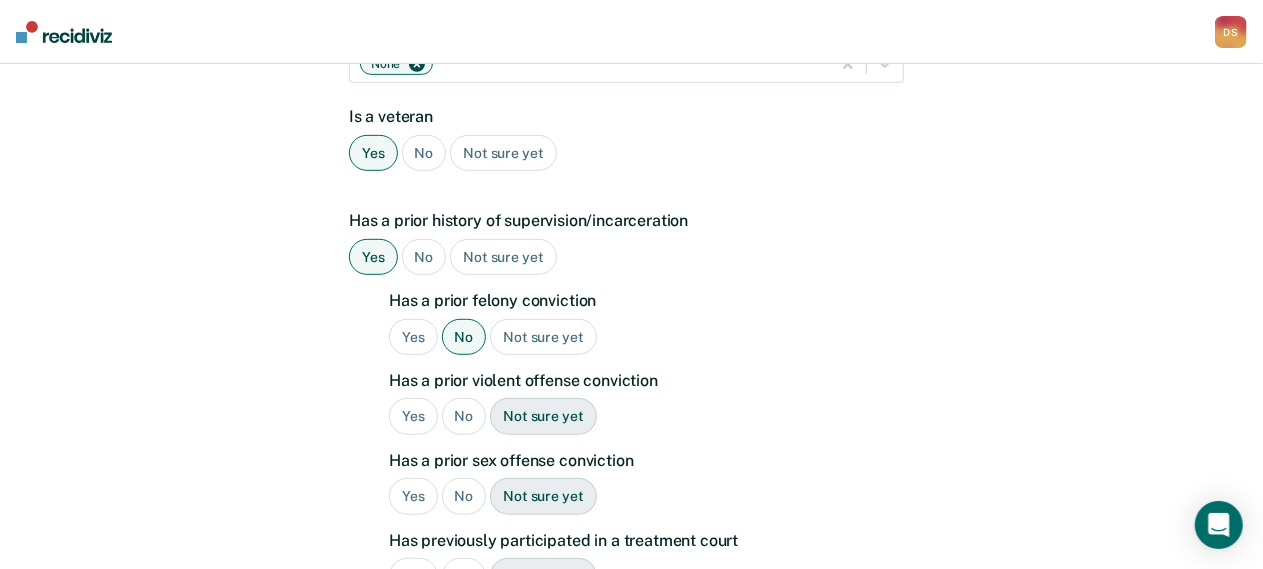 click on "No" at bounding box center [464, 416] 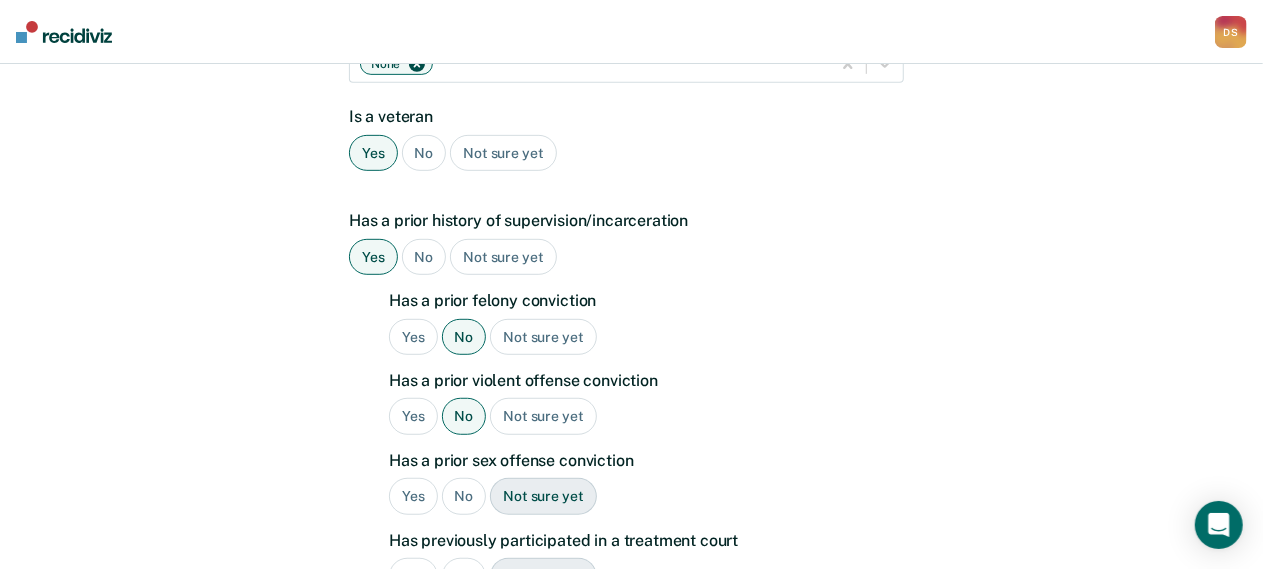 click on "No" at bounding box center [464, 496] 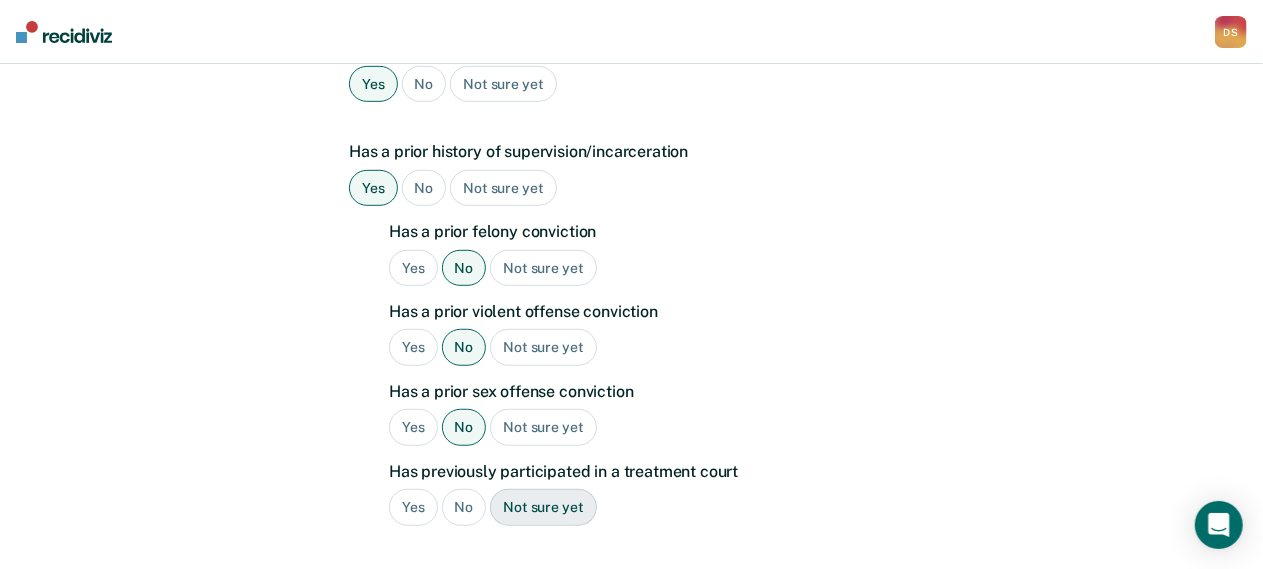 scroll, scrollTop: 543, scrollLeft: 0, axis: vertical 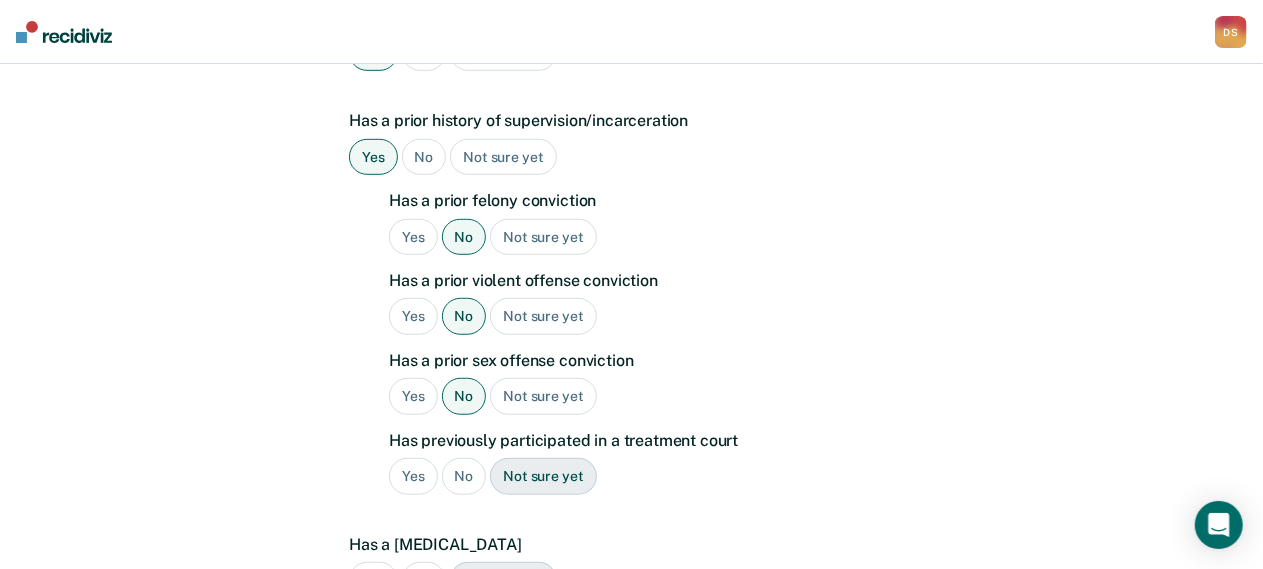 click on "No" at bounding box center [464, 476] 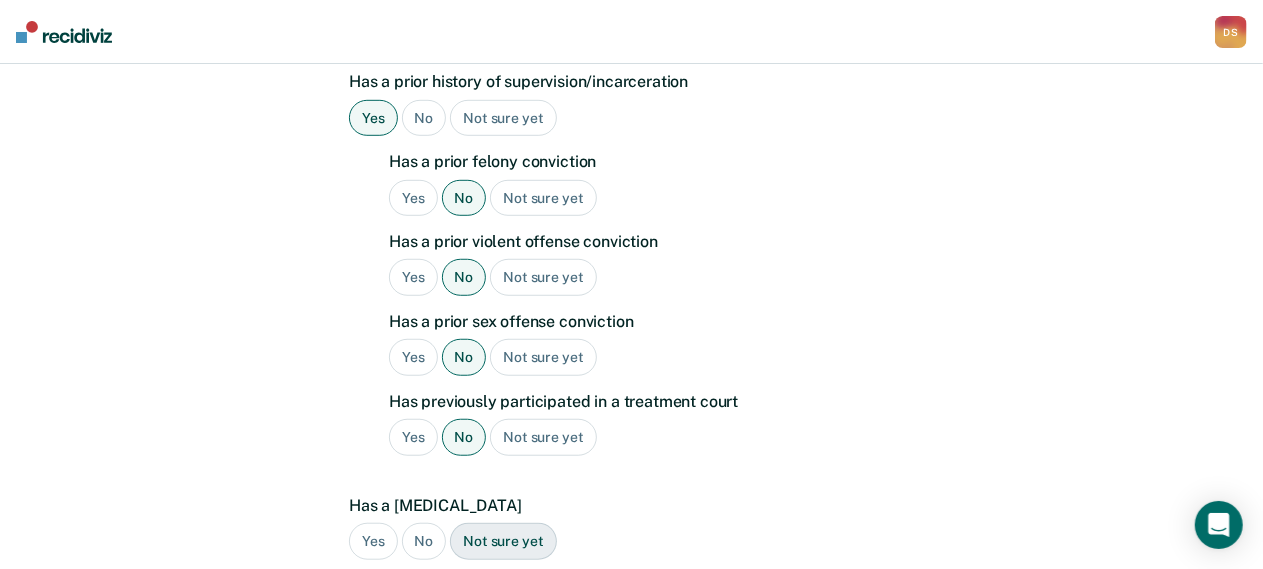 scroll, scrollTop: 643, scrollLeft: 0, axis: vertical 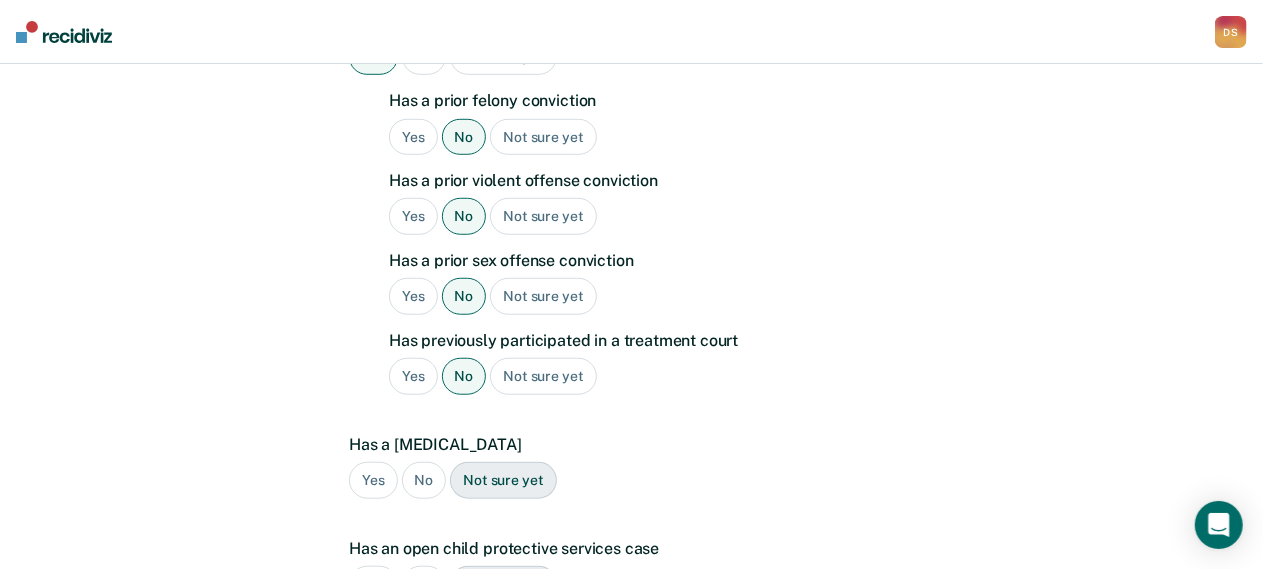 click on "No" at bounding box center [424, 480] 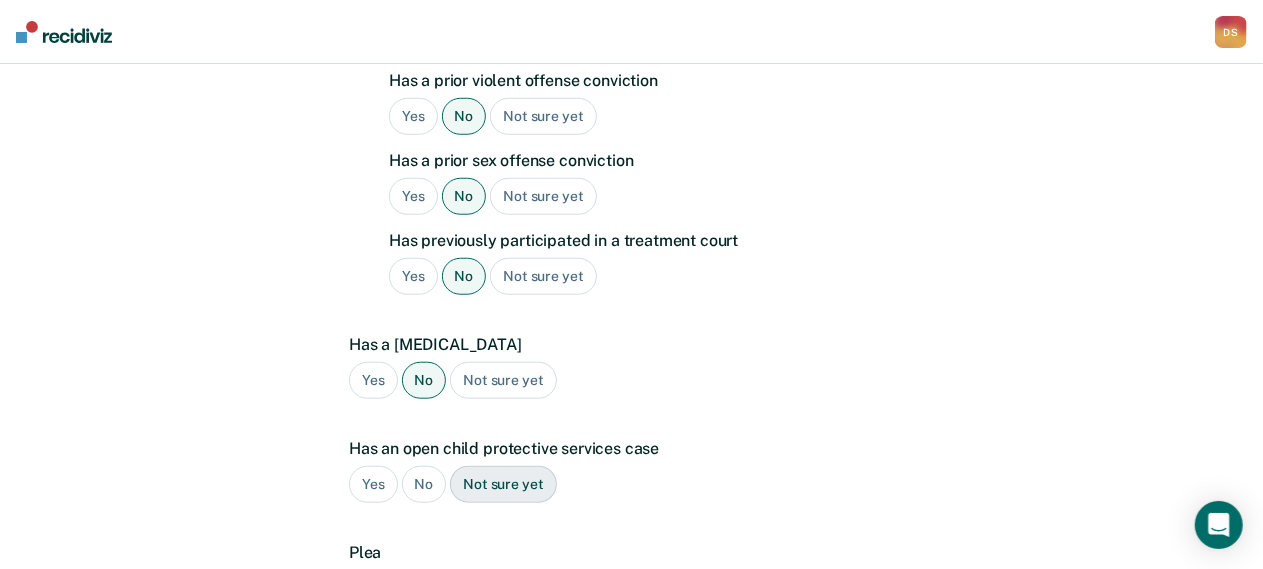 click on "No" at bounding box center (424, 484) 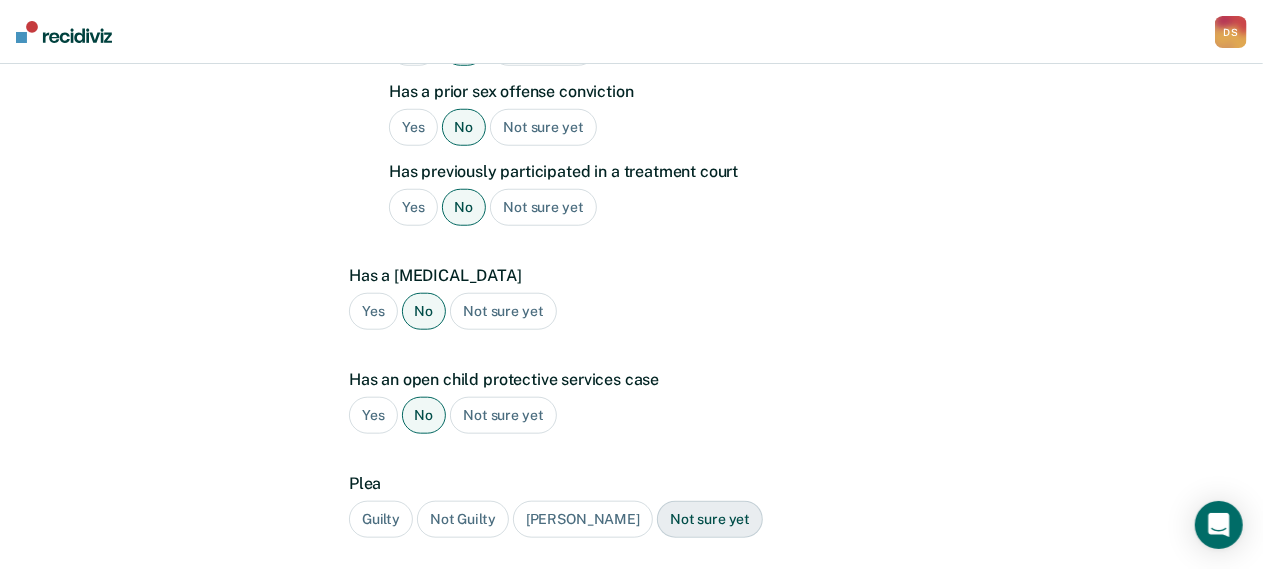 scroll, scrollTop: 843, scrollLeft: 0, axis: vertical 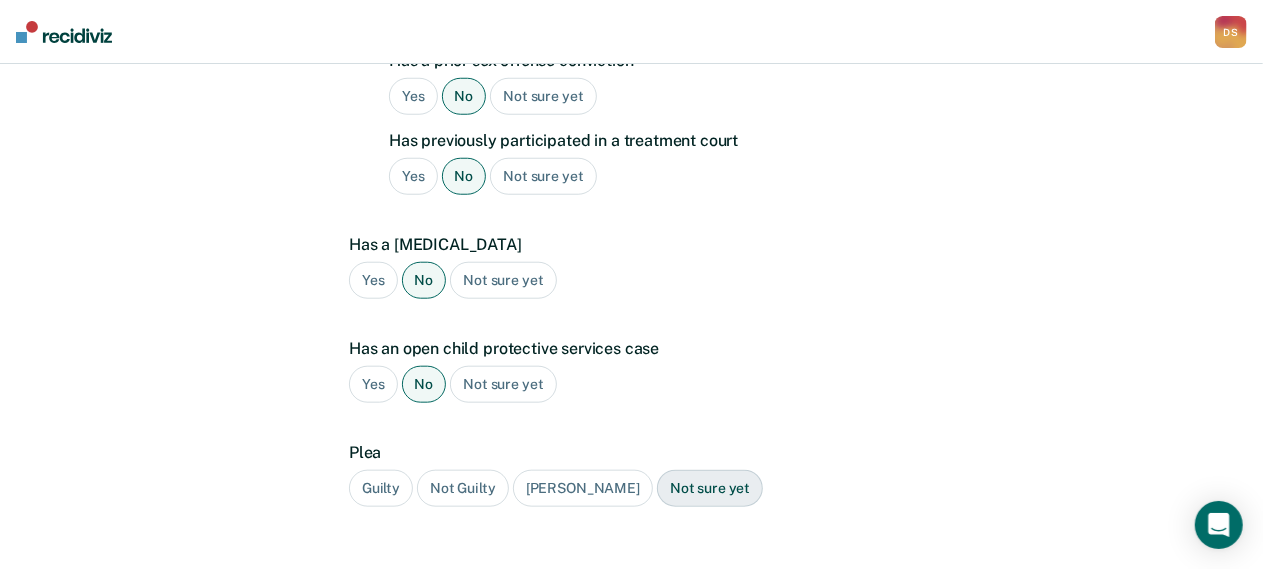 click on "Guilty" at bounding box center (381, 488) 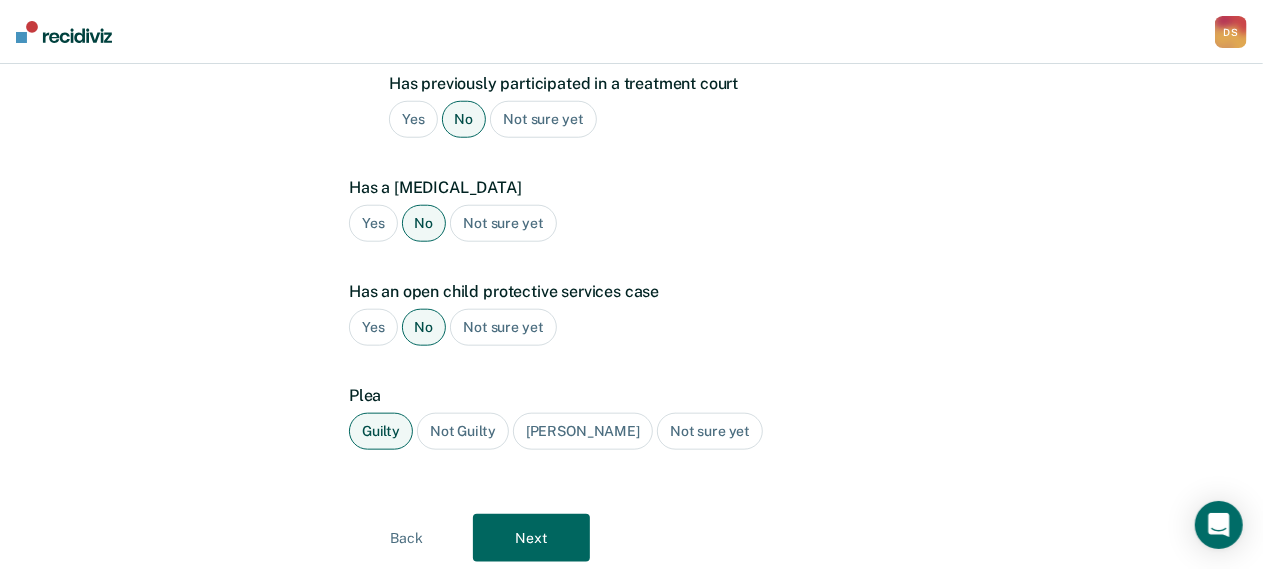 scroll, scrollTop: 929, scrollLeft: 0, axis: vertical 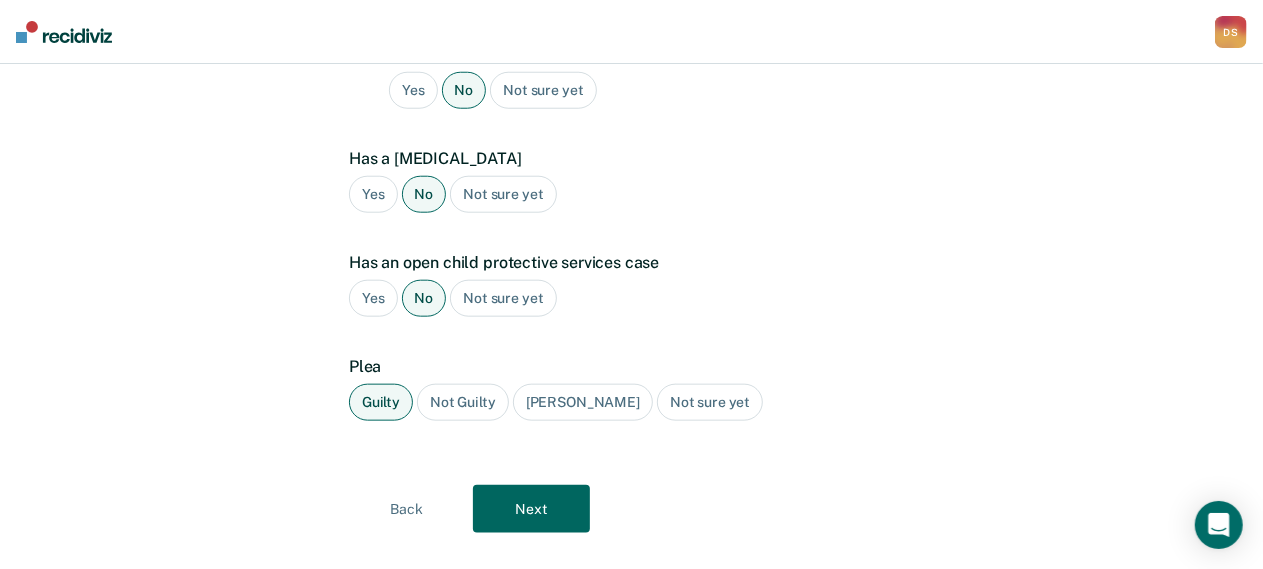 click on "Next" at bounding box center (531, 509) 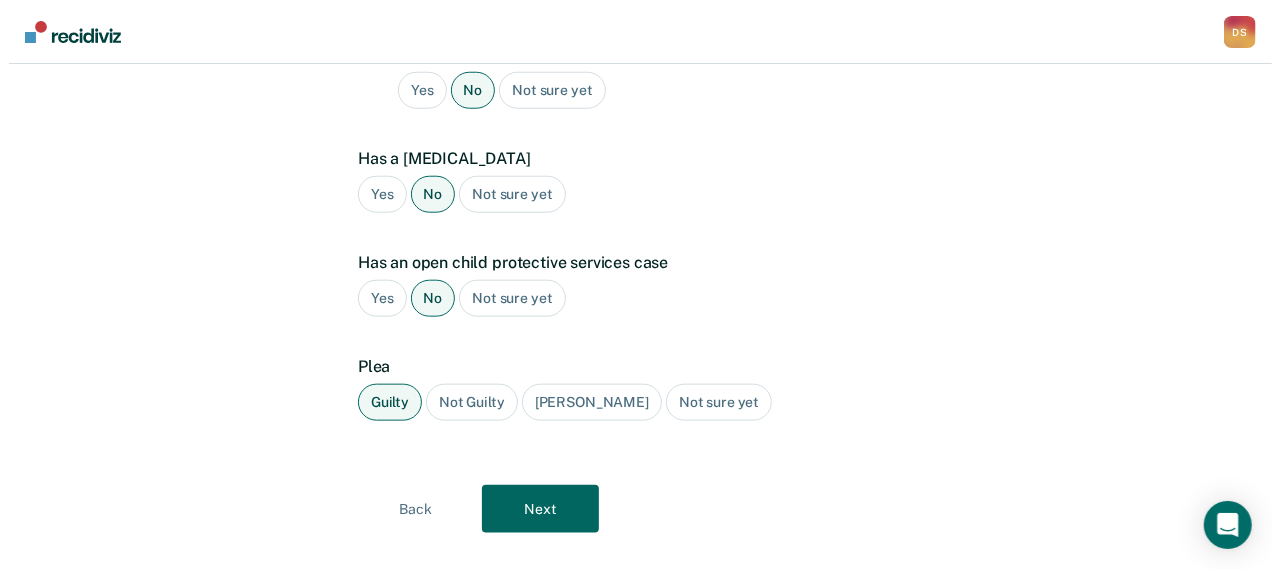 scroll, scrollTop: 0, scrollLeft: 0, axis: both 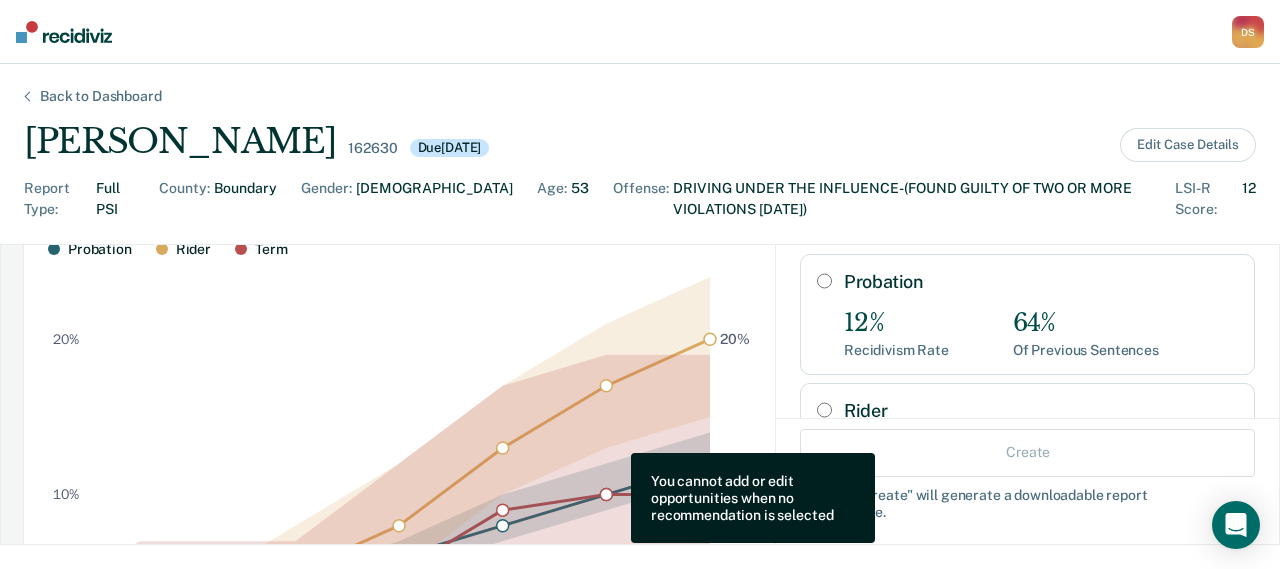 click on "Probation" at bounding box center [824, 281] 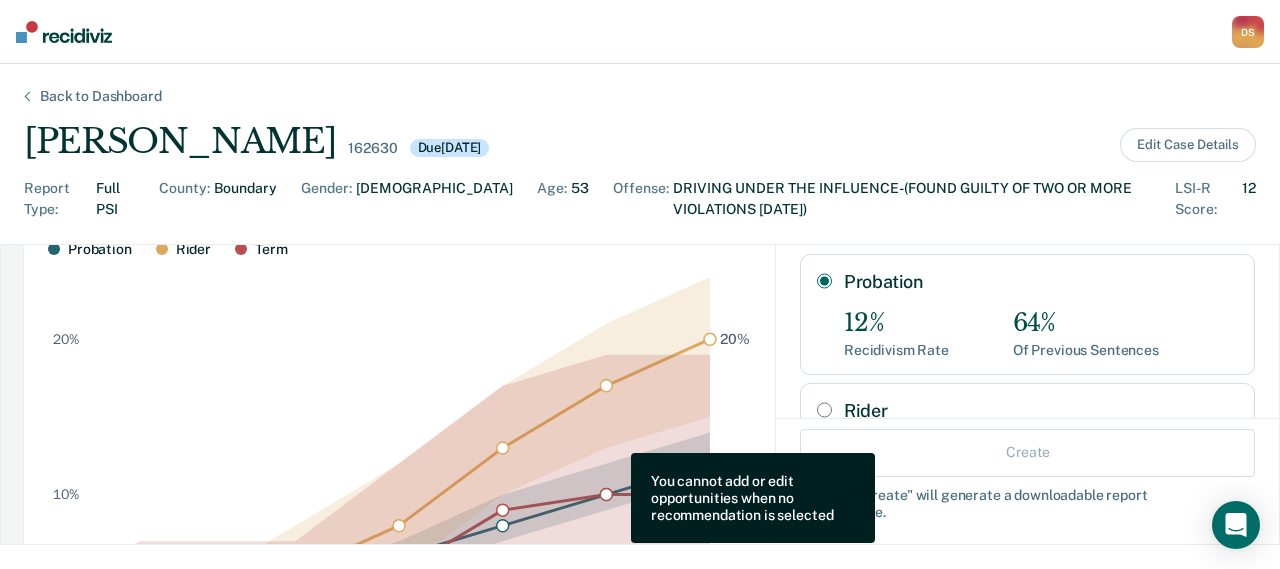 radio on "true" 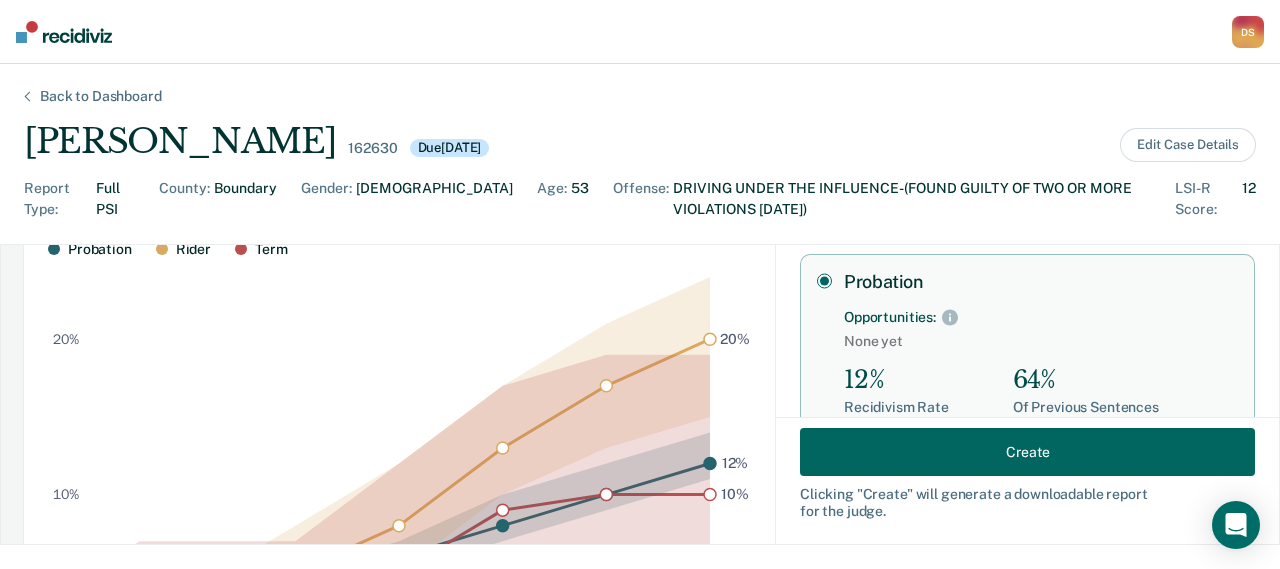 click on "Create" at bounding box center (1027, 452) 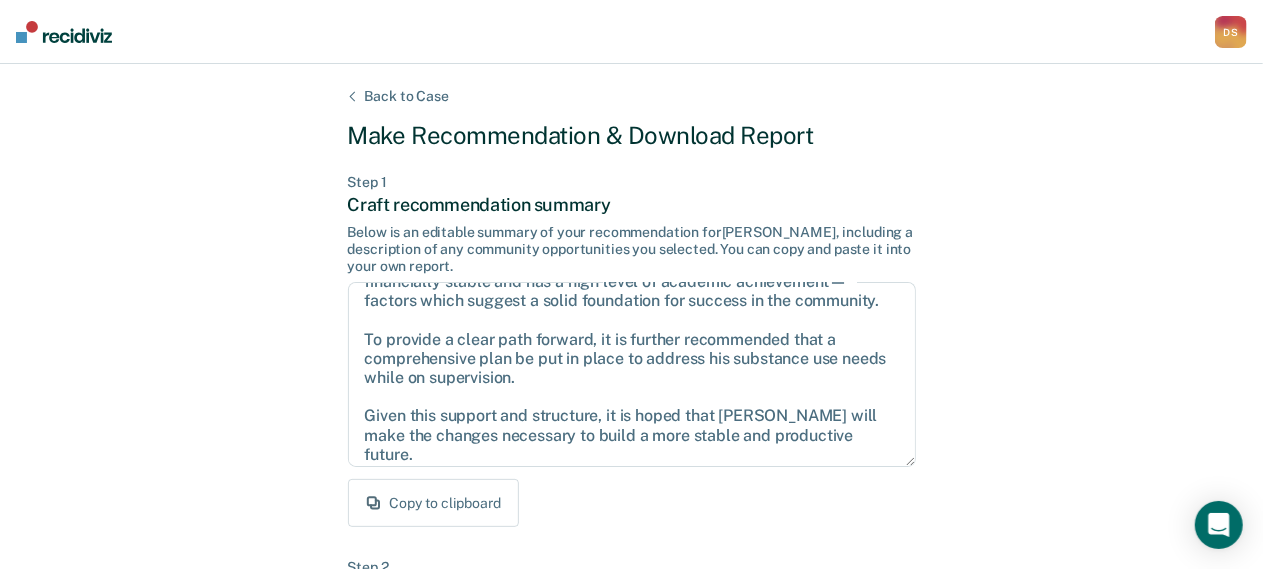 scroll, scrollTop: 128, scrollLeft: 0, axis: vertical 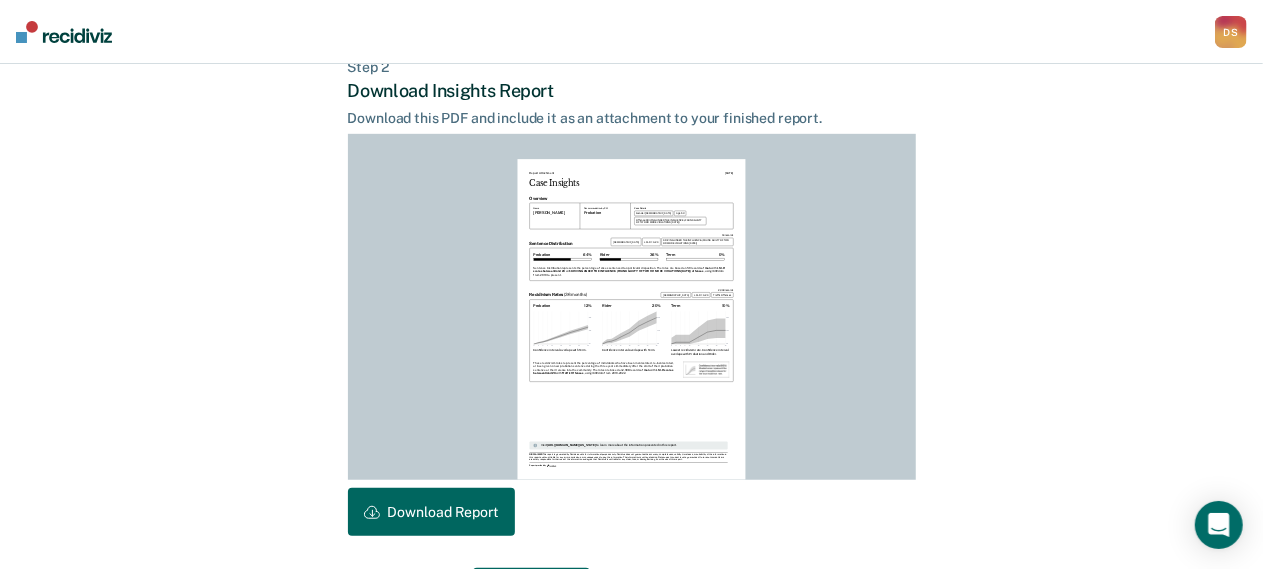 click on "Download Report" at bounding box center (431, 512) 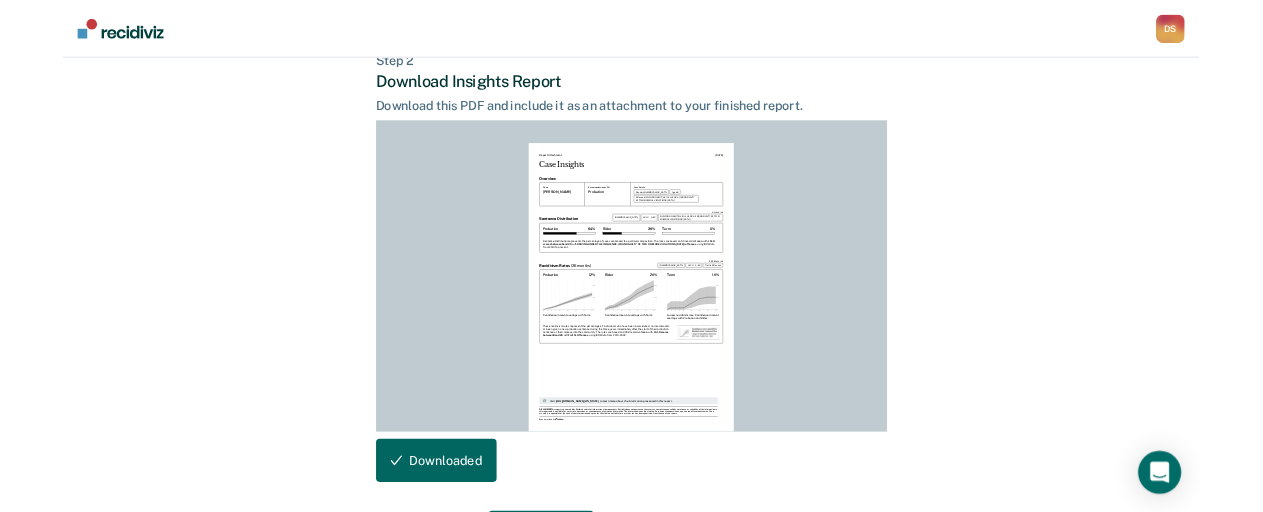 scroll, scrollTop: 0, scrollLeft: 0, axis: both 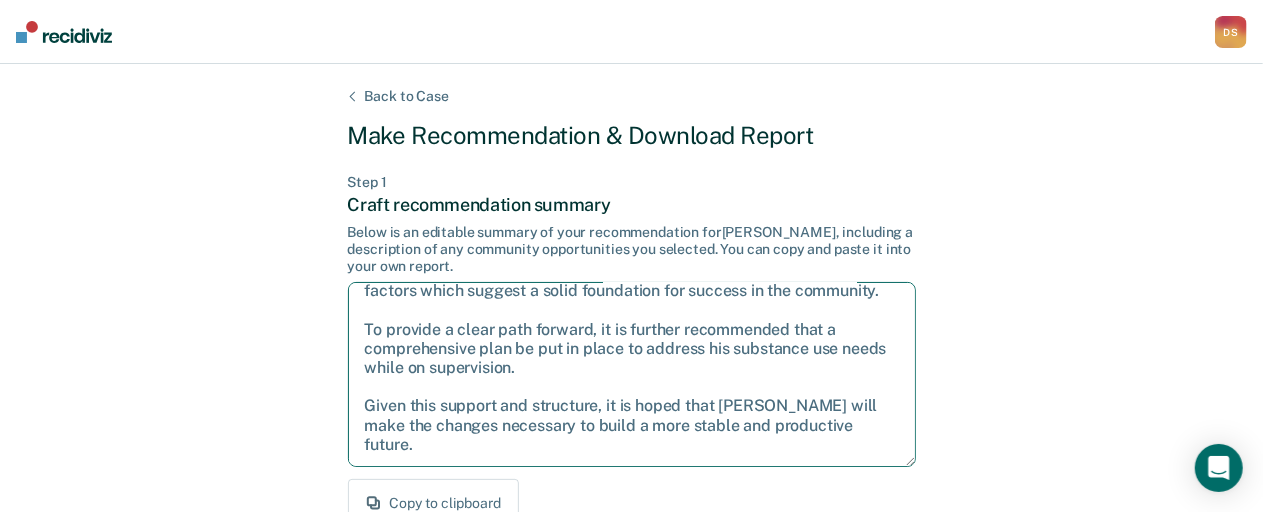 drag, startPoint x: 430, startPoint y: 301, endPoint x: 843, endPoint y: 451, distance: 439.39618 